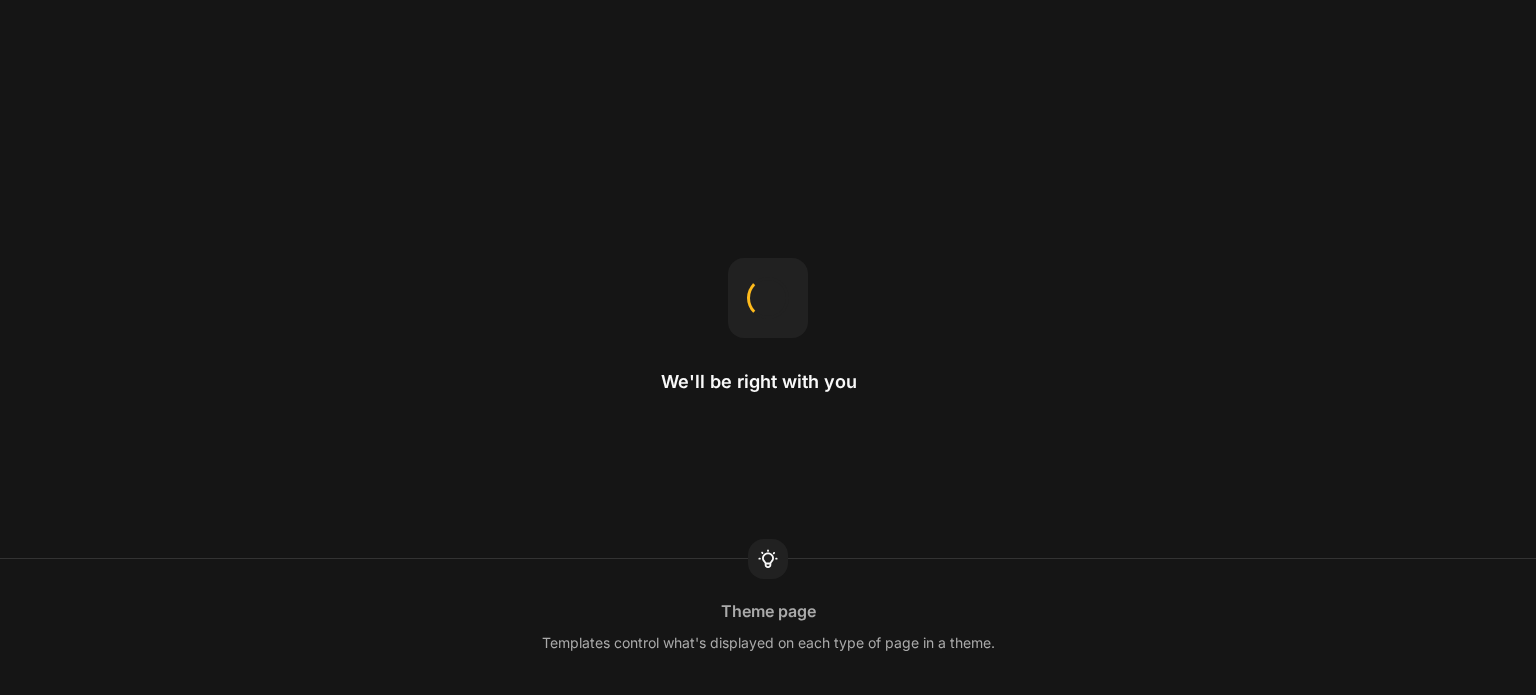 scroll, scrollTop: 0, scrollLeft: 0, axis: both 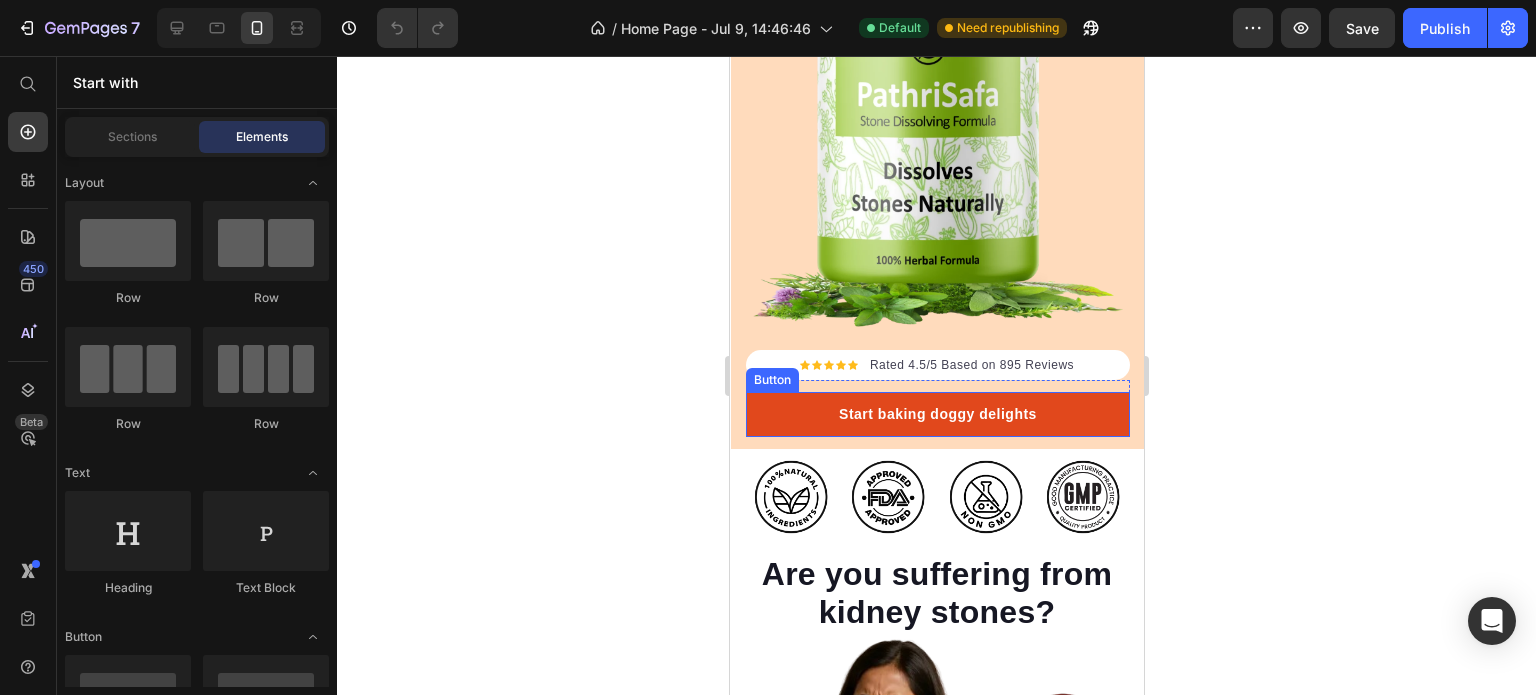click on "Start baking doggy delights" at bounding box center [937, 414] 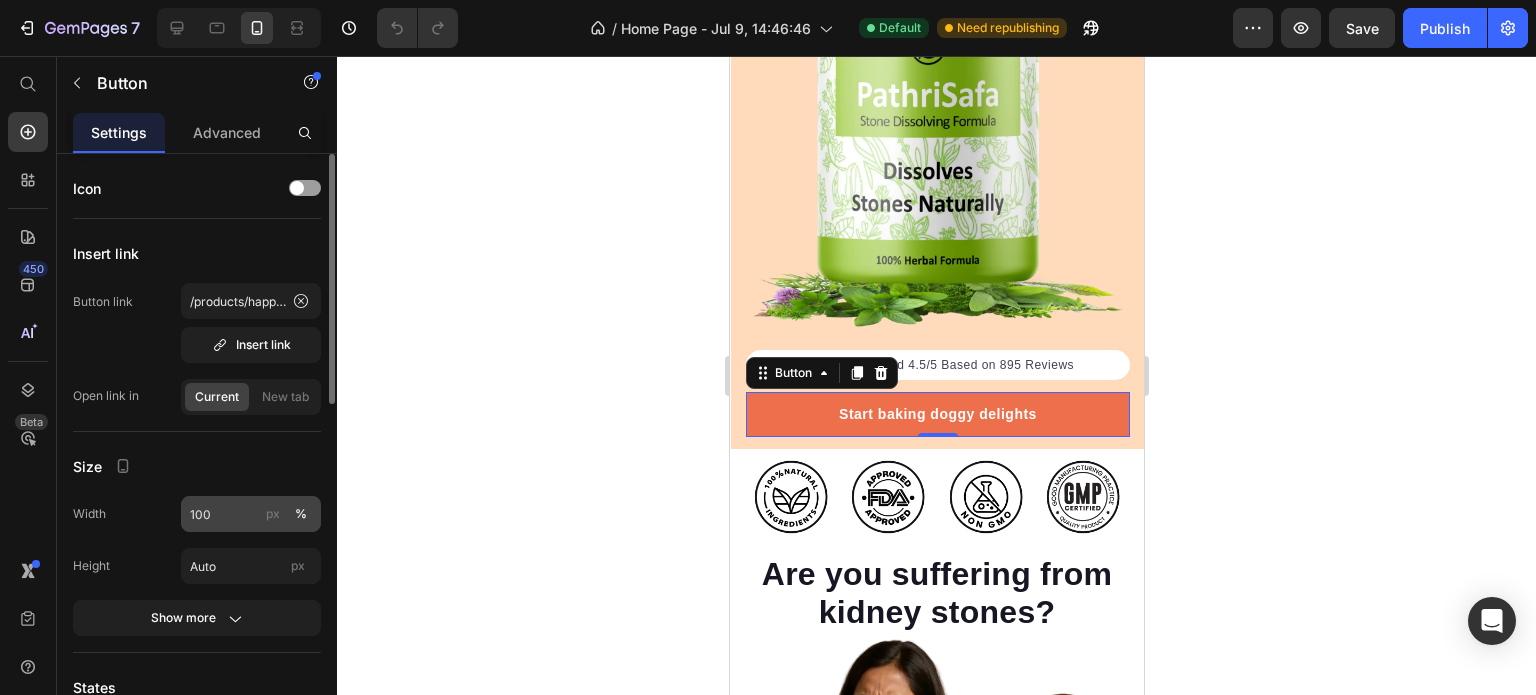 scroll, scrollTop: 100, scrollLeft: 0, axis: vertical 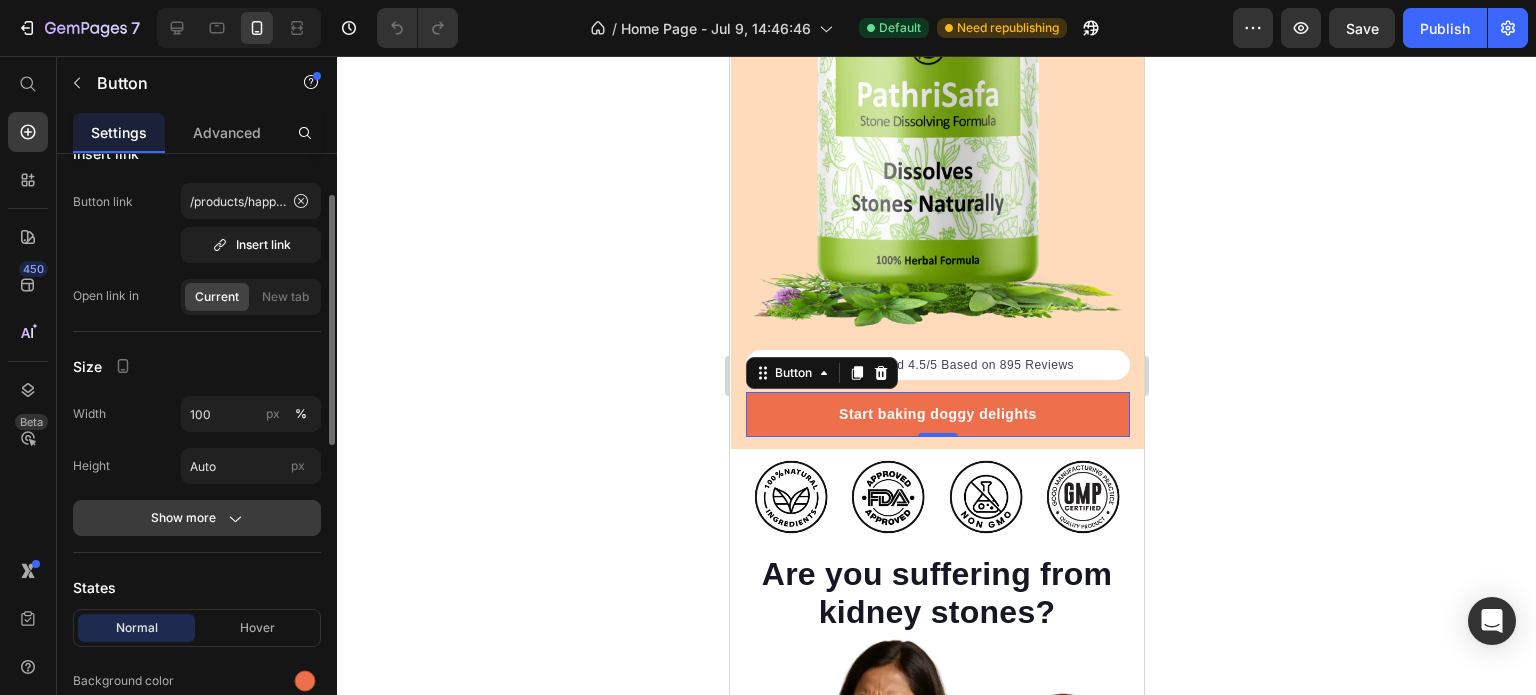 click 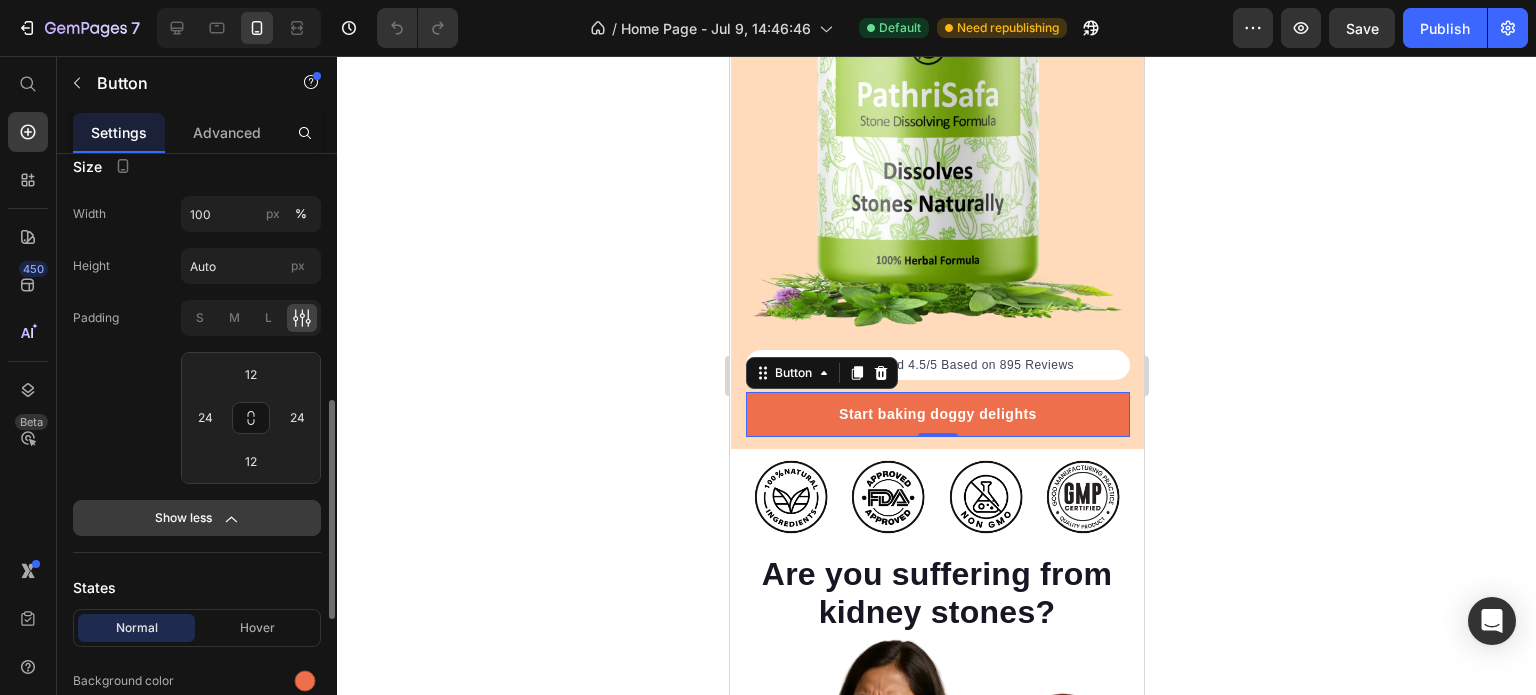 scroll, scrollTop: 400, scrollLeft: 0, axis: vertical 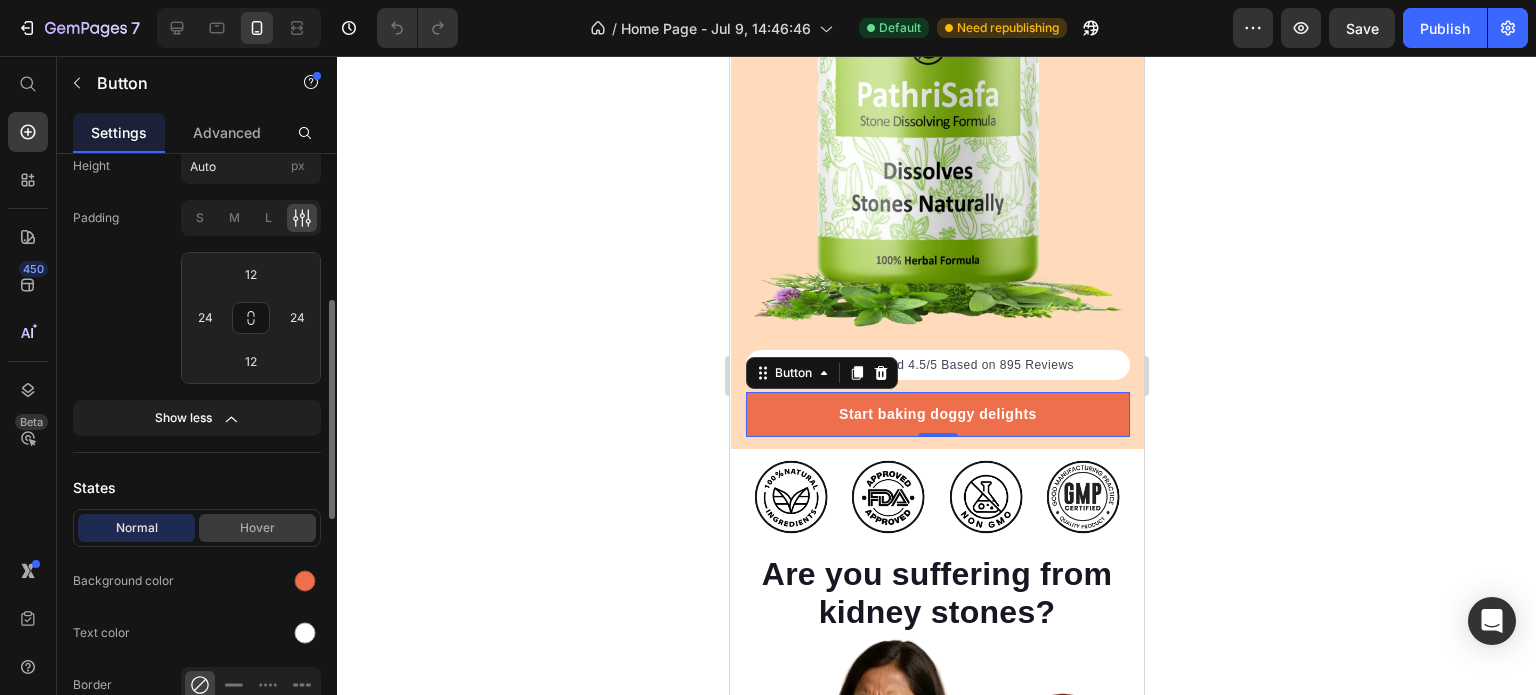 click on "Hover" at bounding box center [257, 528] 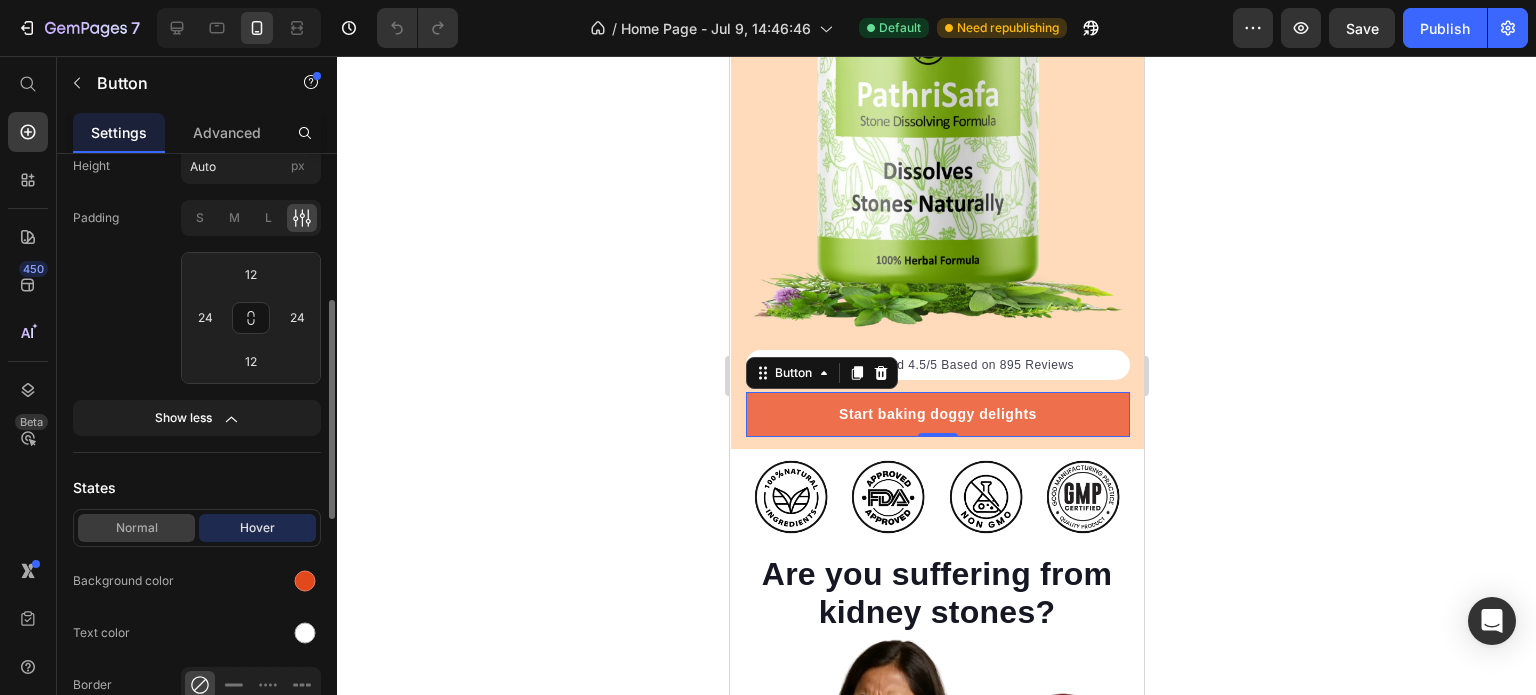 click on "Normal" at bounding box center [136, 528] 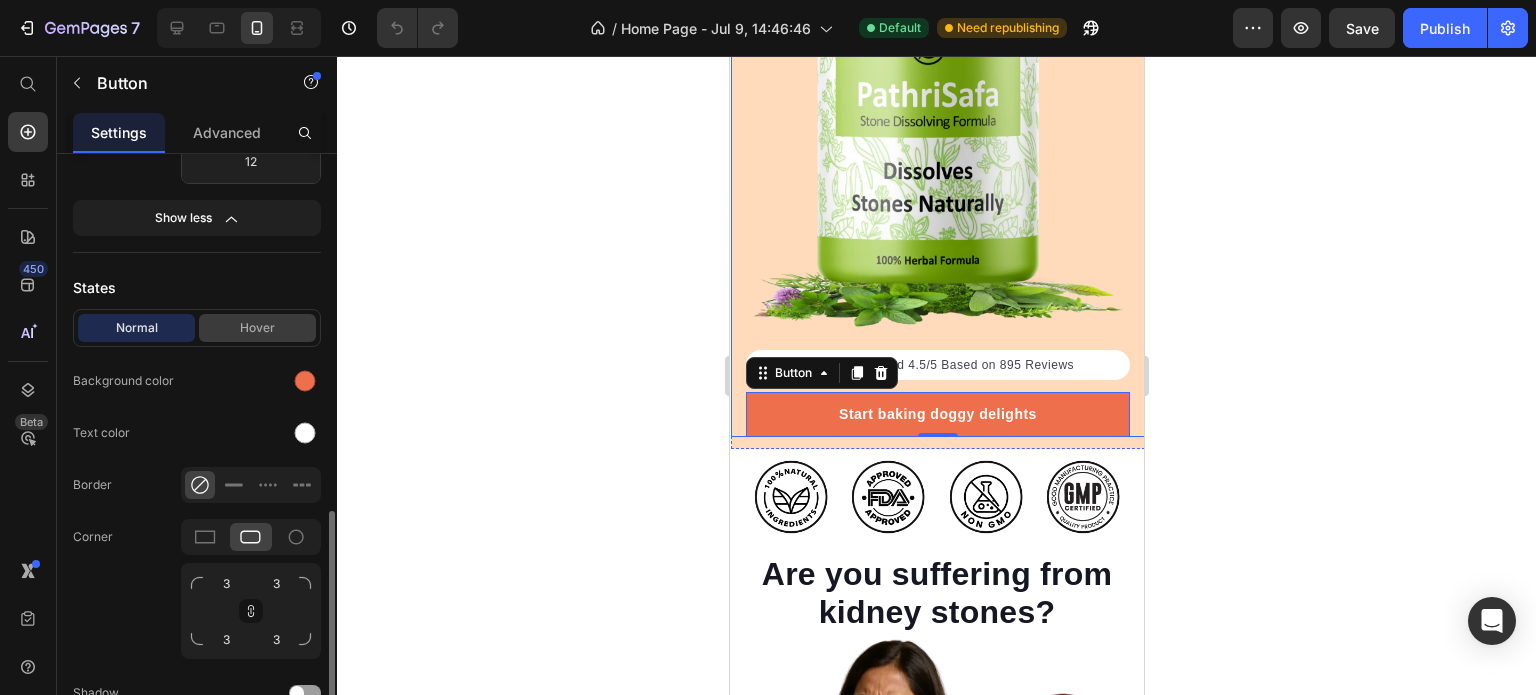 scroll, scrollTop: 700, scrollLeft: 0, axis: vertical 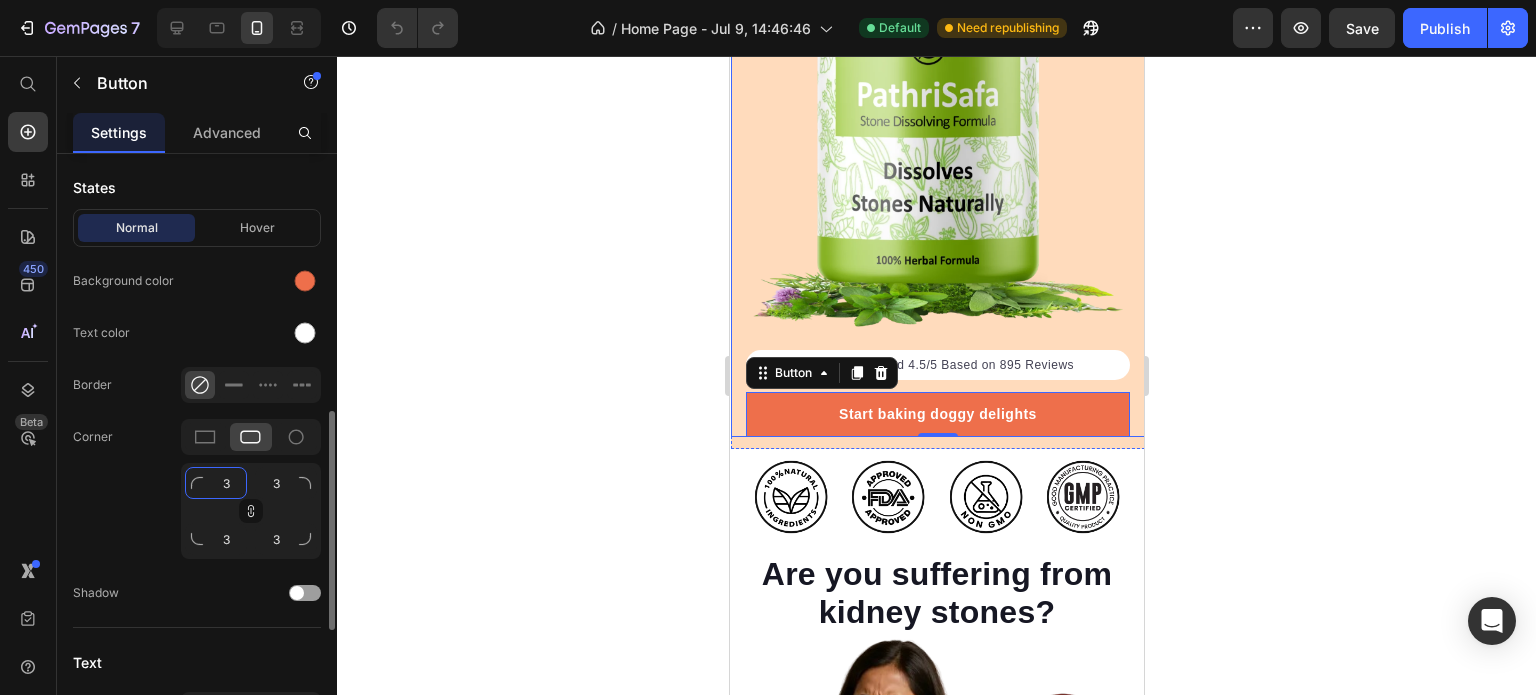 click on "3" 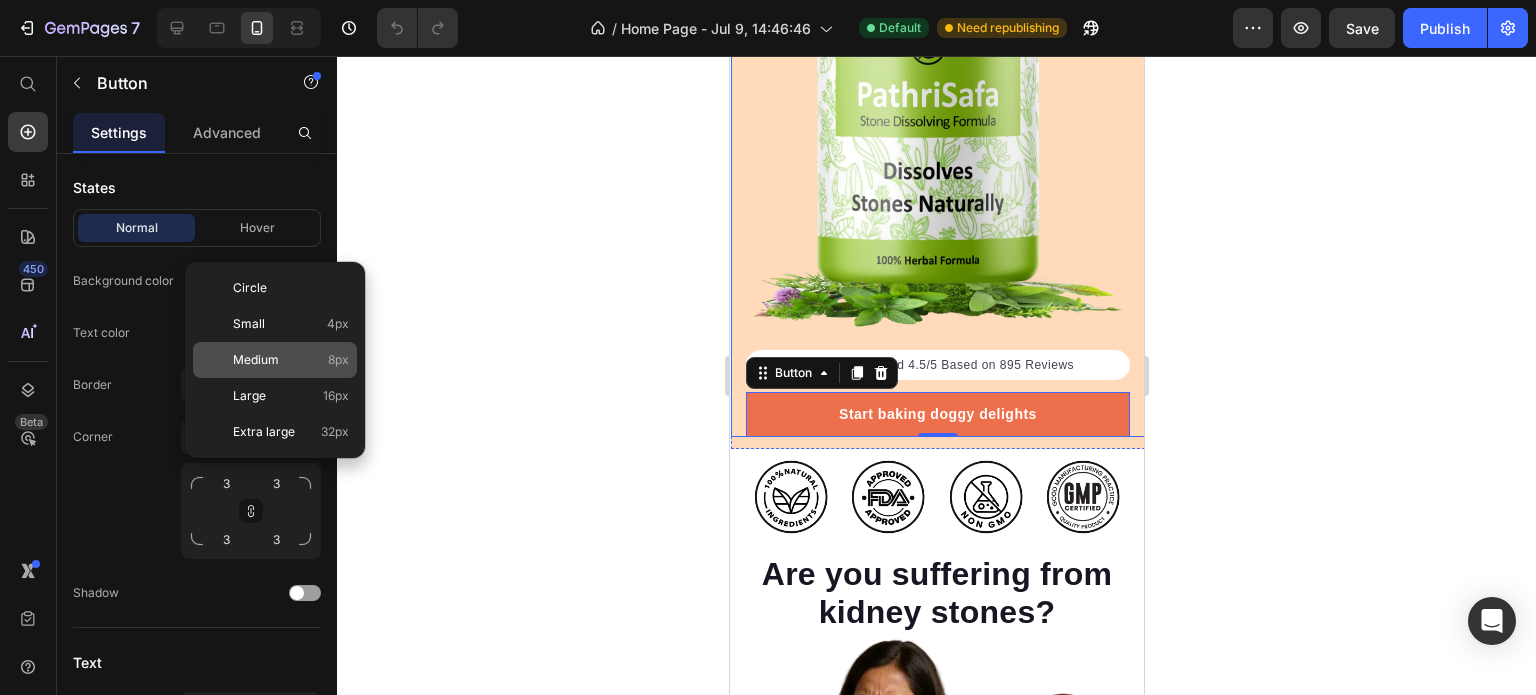 click on "Medium 8px" at bounding box center [291, 360] 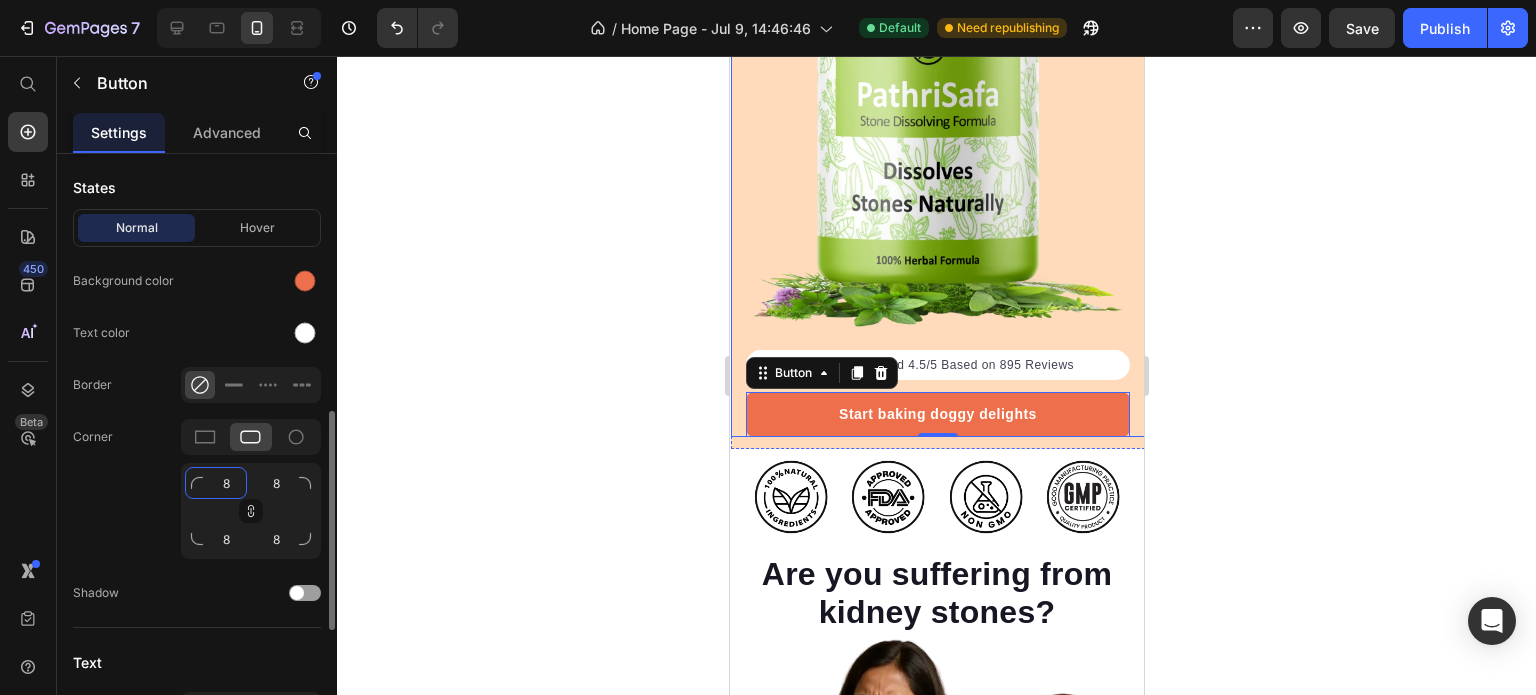 click on "8" 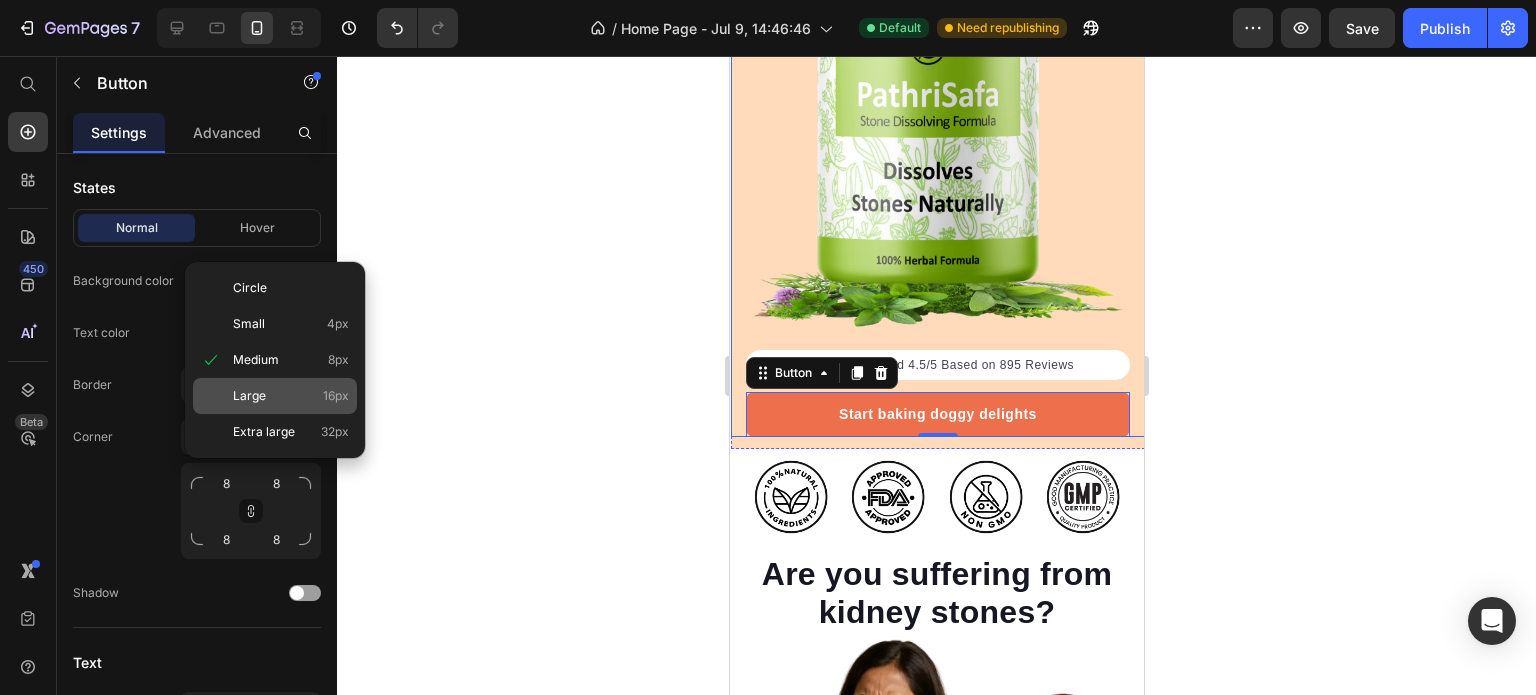 click on "Large 16px" at bounding box center [291, 396] 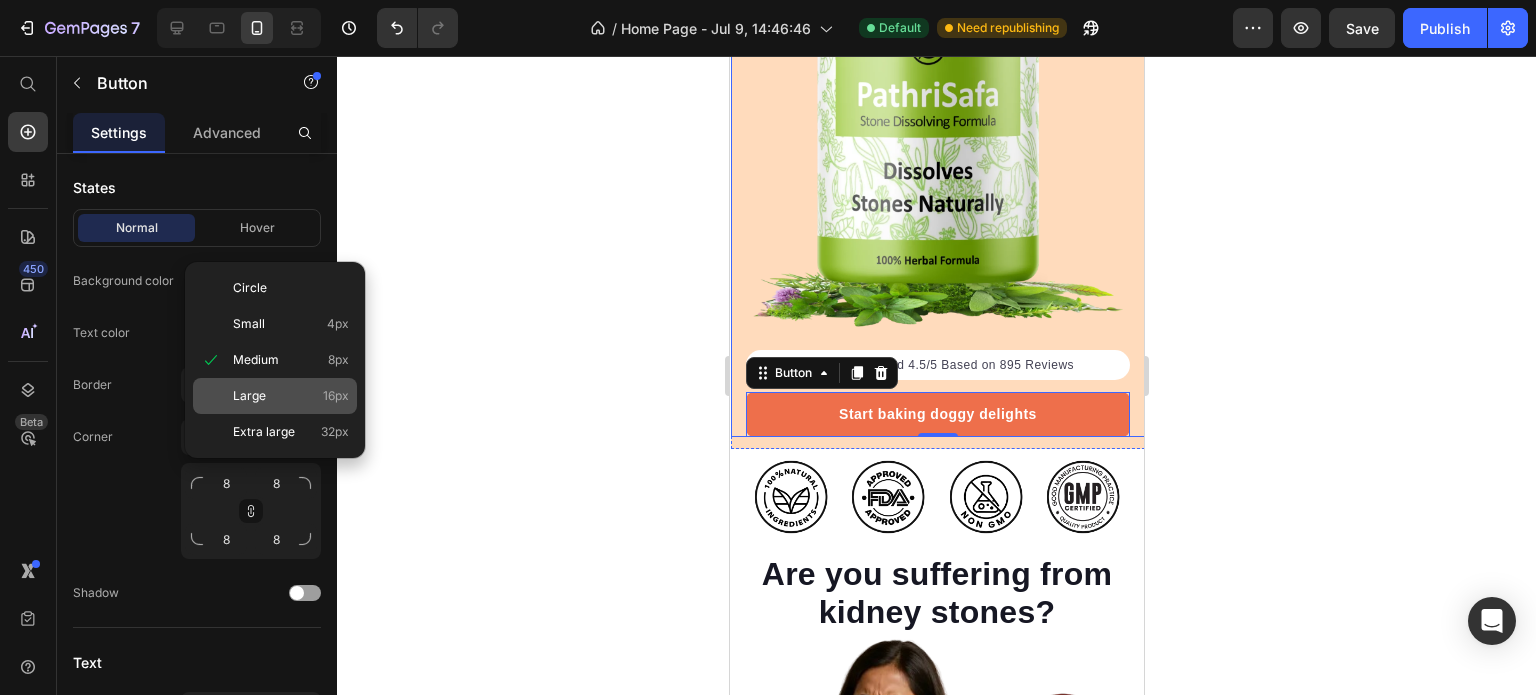 type on "16" 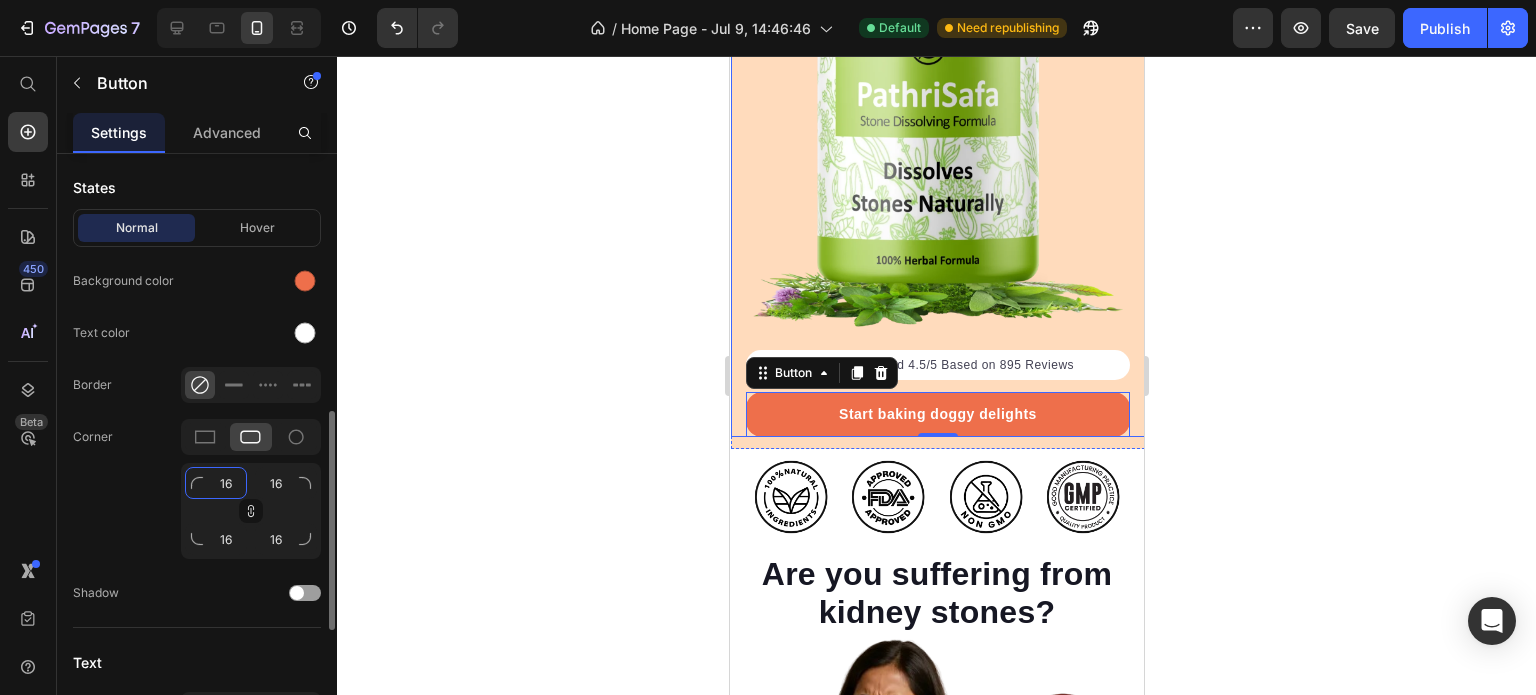 click on "16" 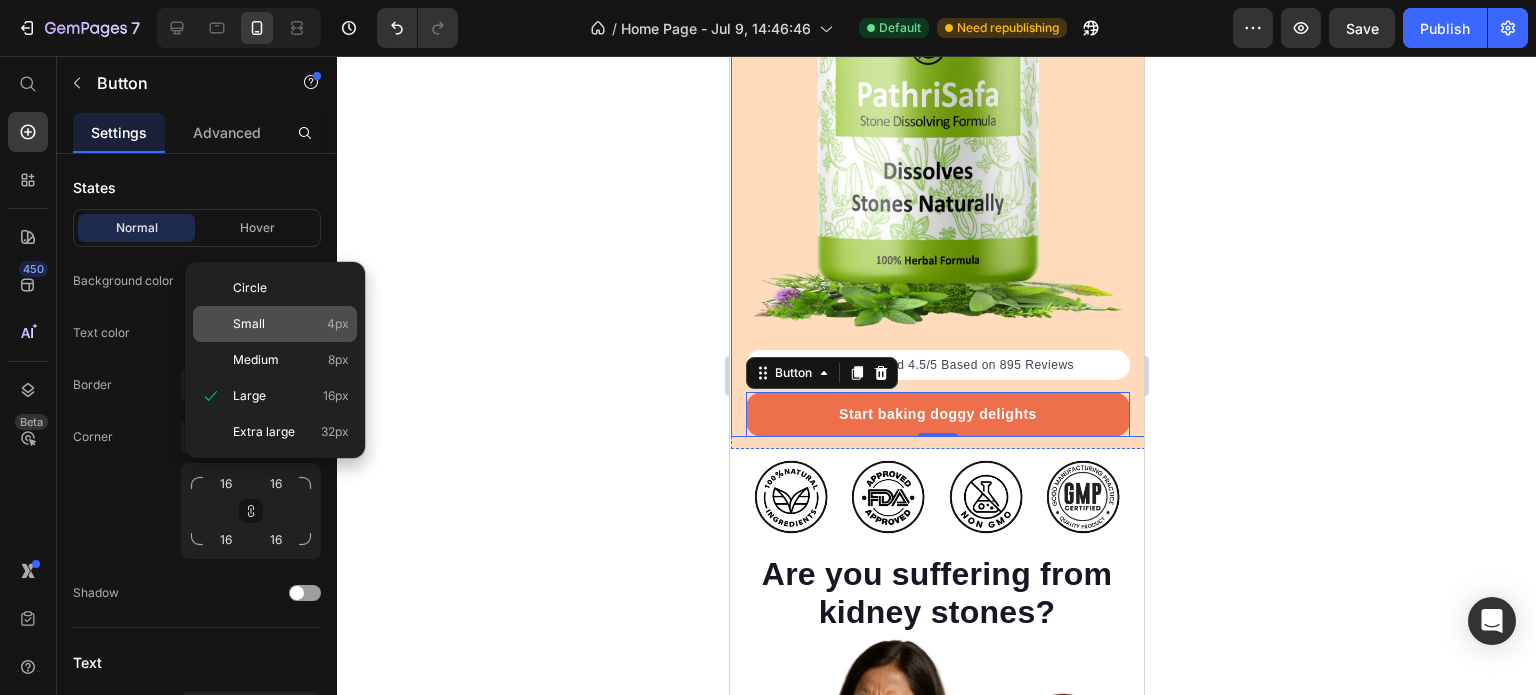 click on "Small 4px" 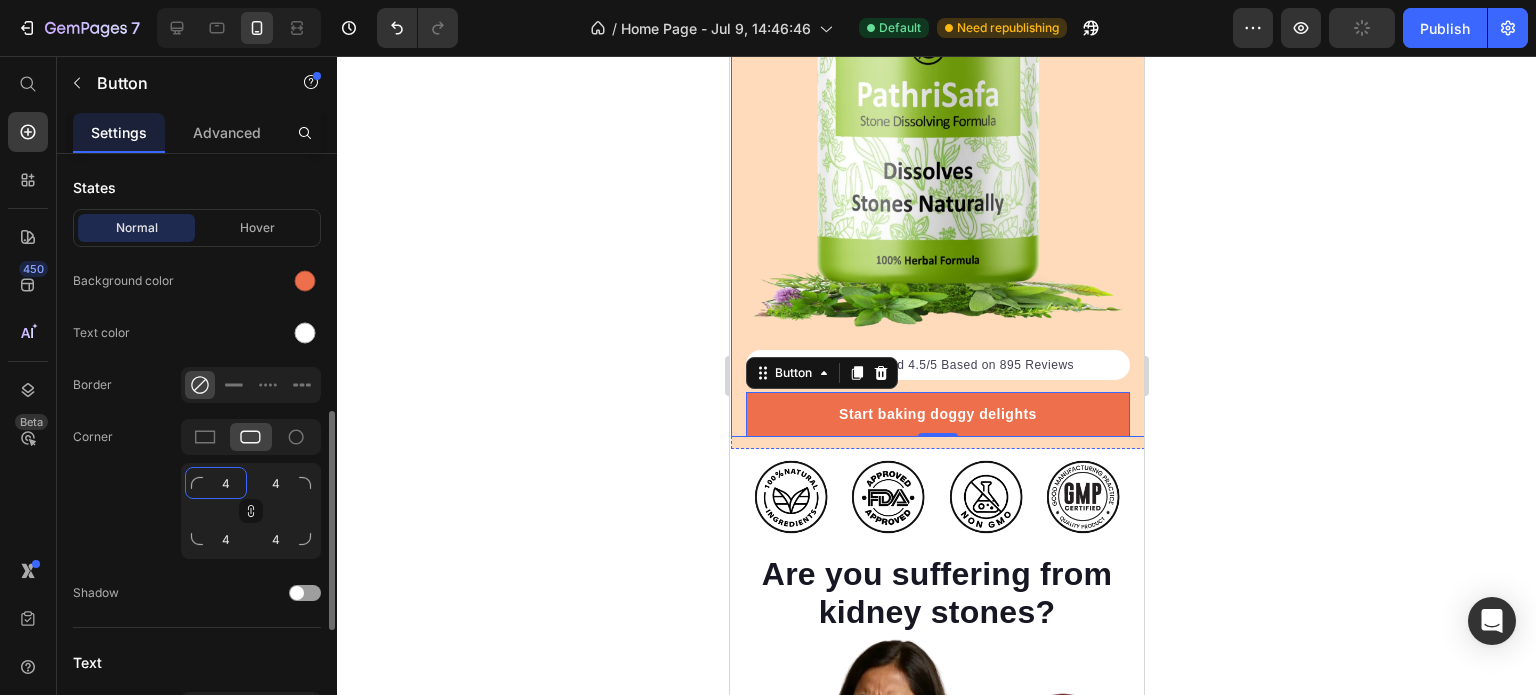 click on "4" 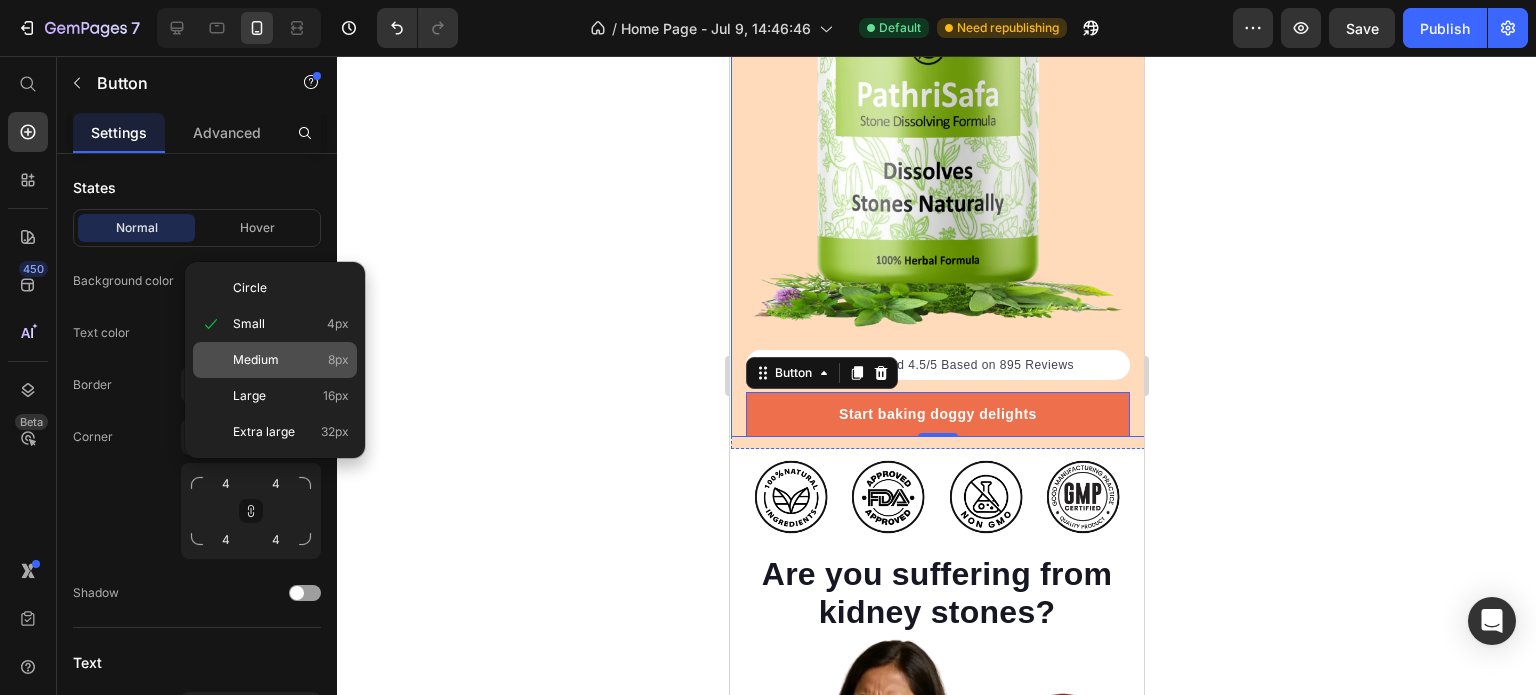 click on "Medium 8px" at bounding box center (291, 360) 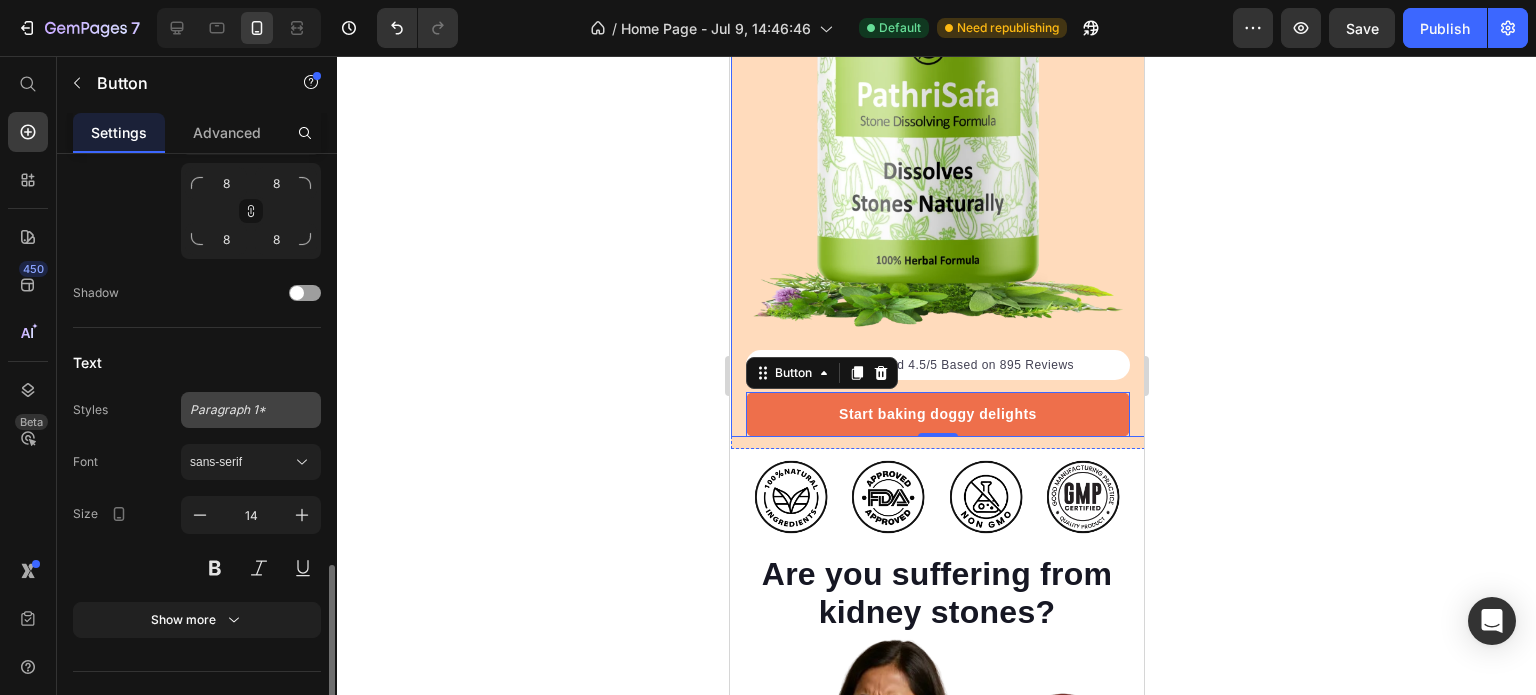 scroll, scrollTop: 1032, scrollLeft: 0, axis: vertical 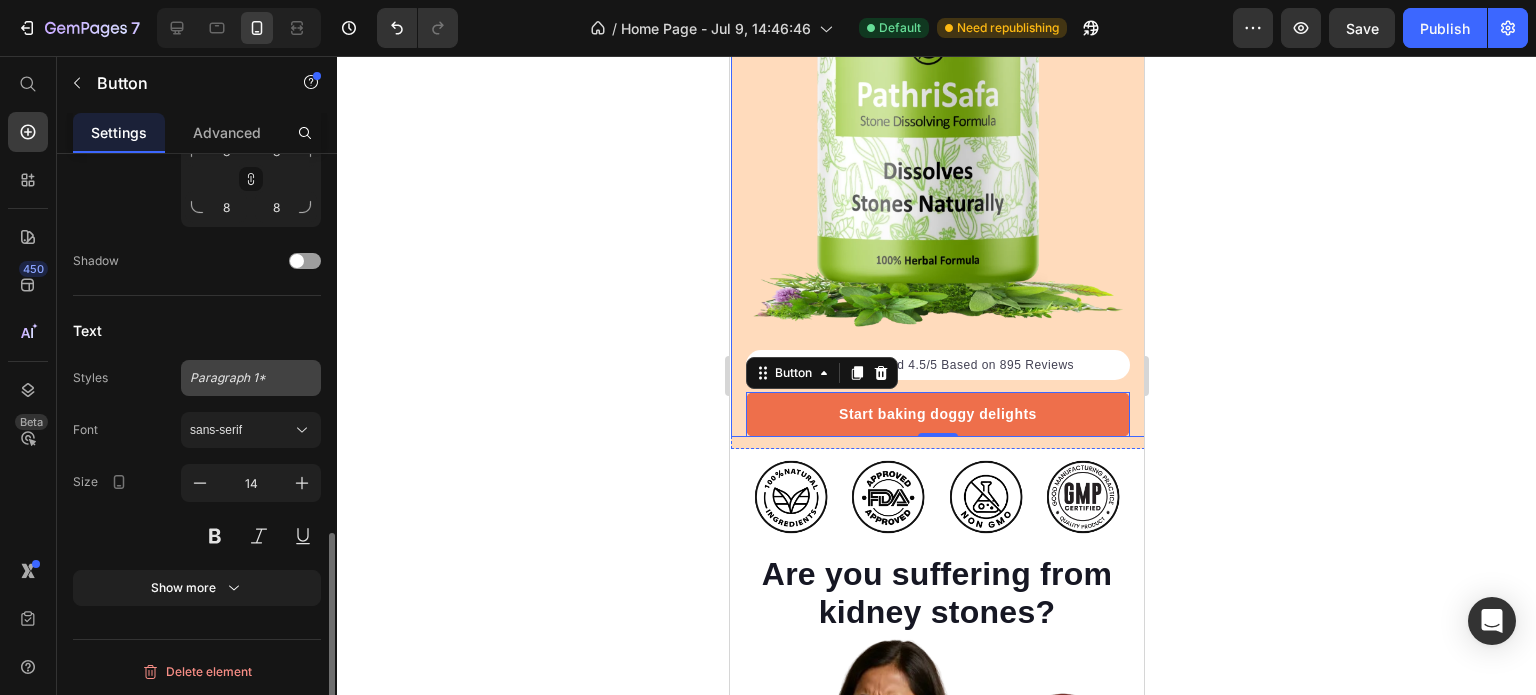 click 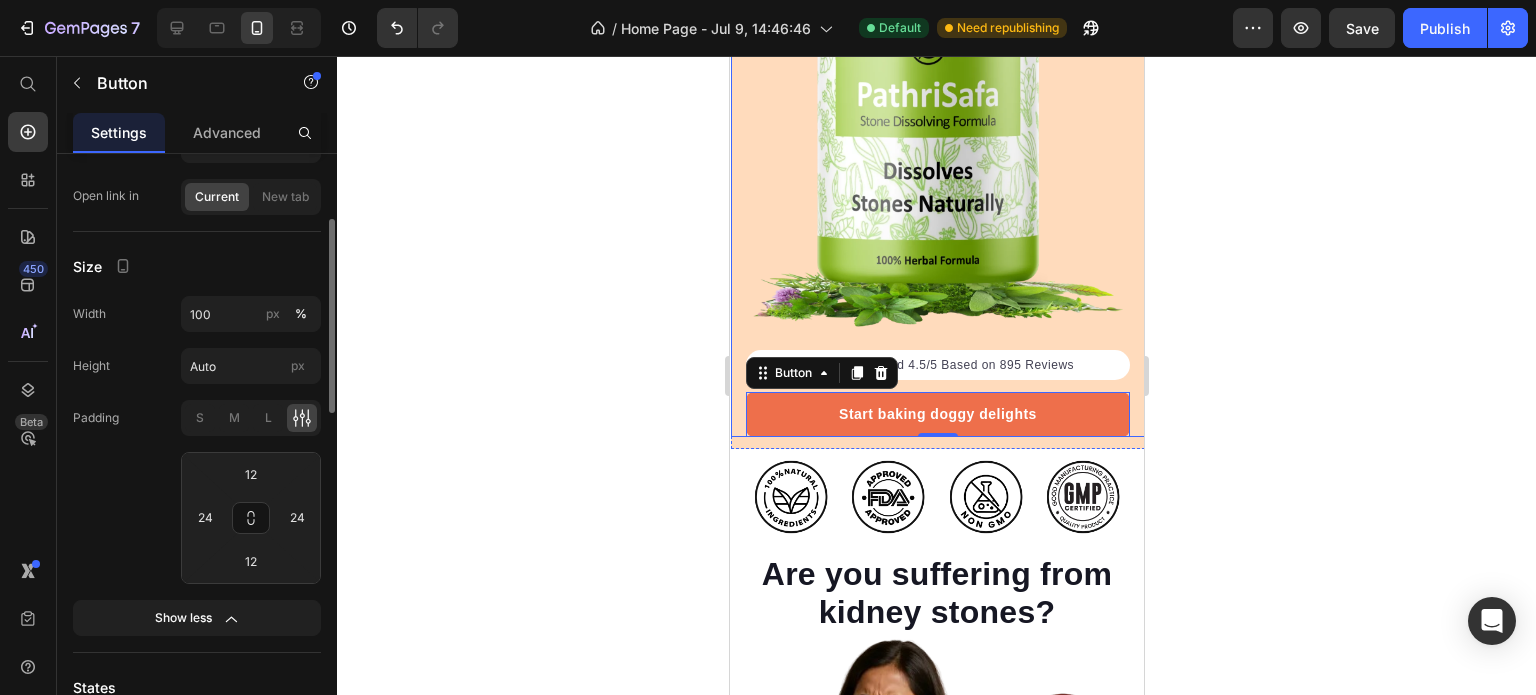 scroll, scrollTop: 0, scrollLeft: 0, axis: both 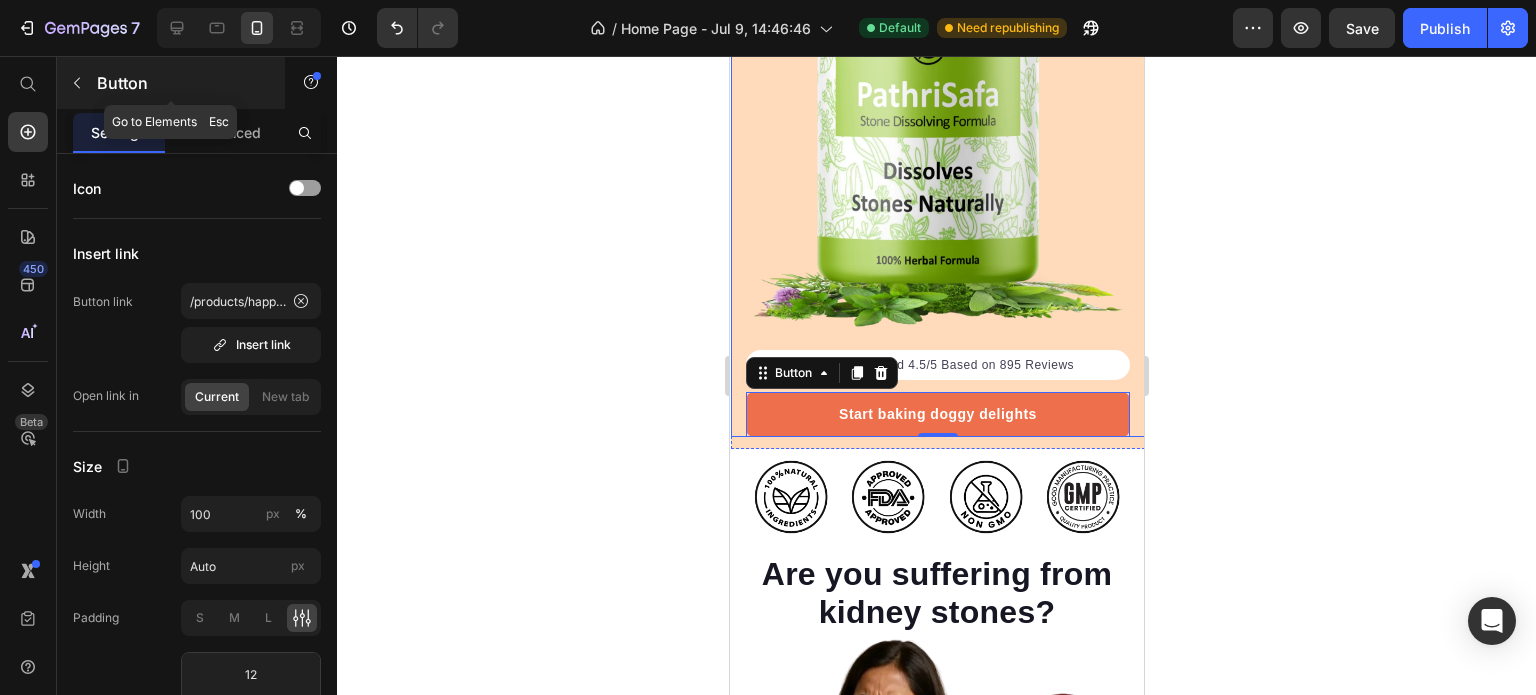 click 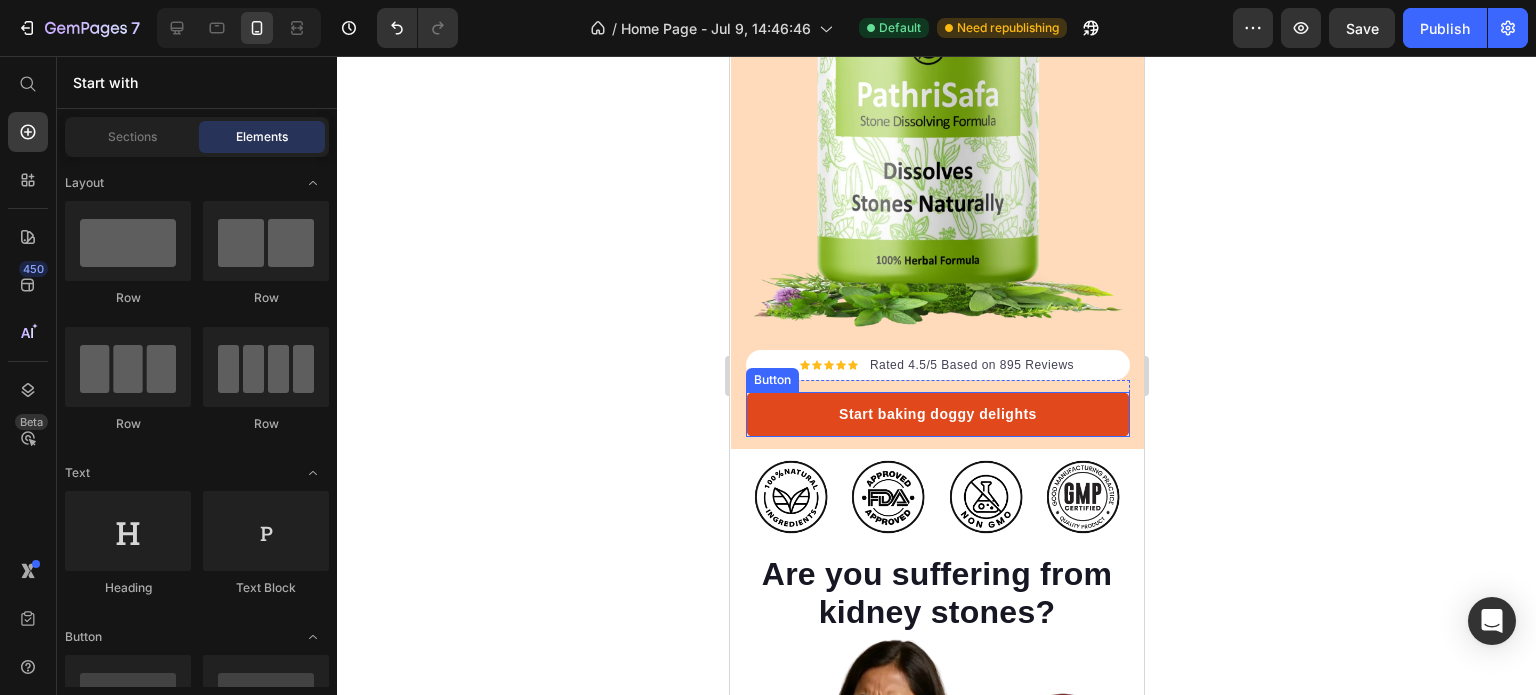 click on "Start baking doggy delights" at bounding box center [937, 414] 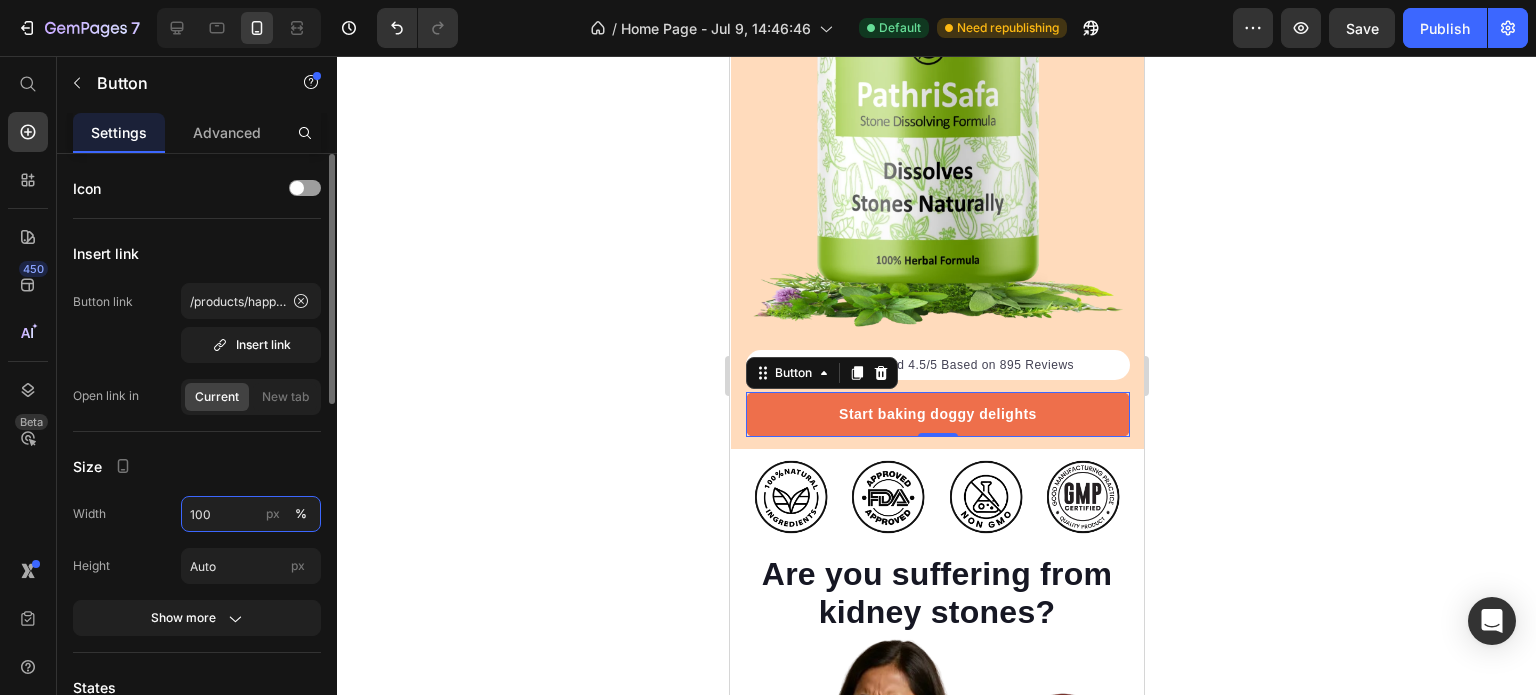 click on "100" at bounding box center (251, 514) 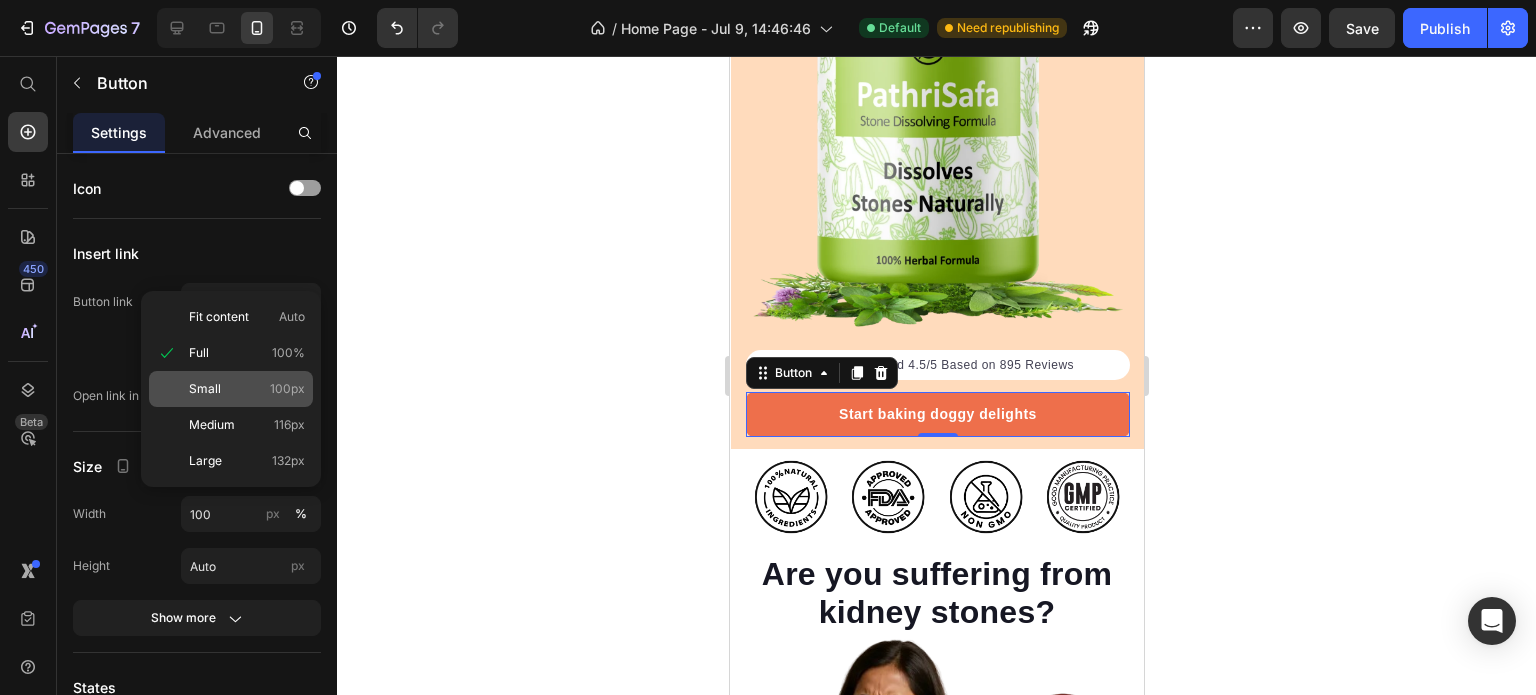 click on "Small 100px" at bounding box center (247, 389) 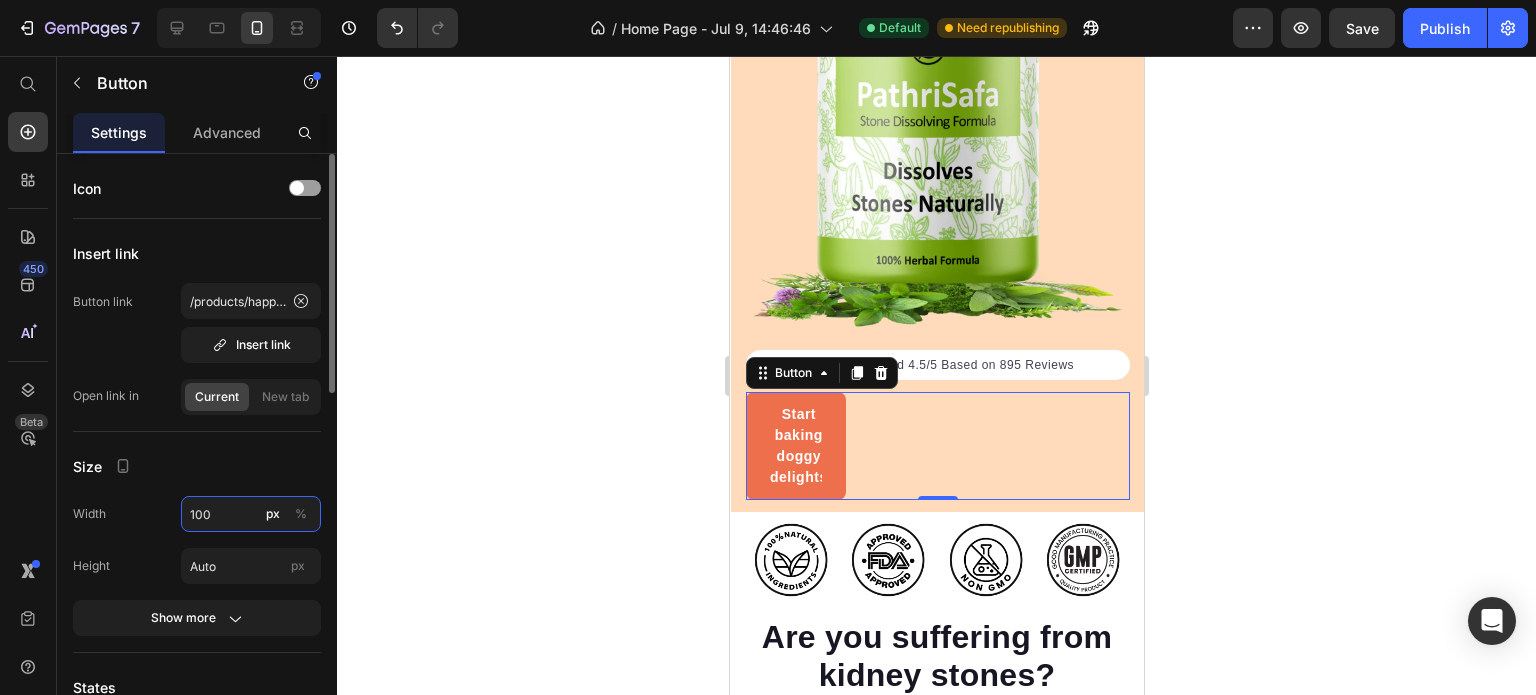 click on "100" at bounding box center (251, 514) 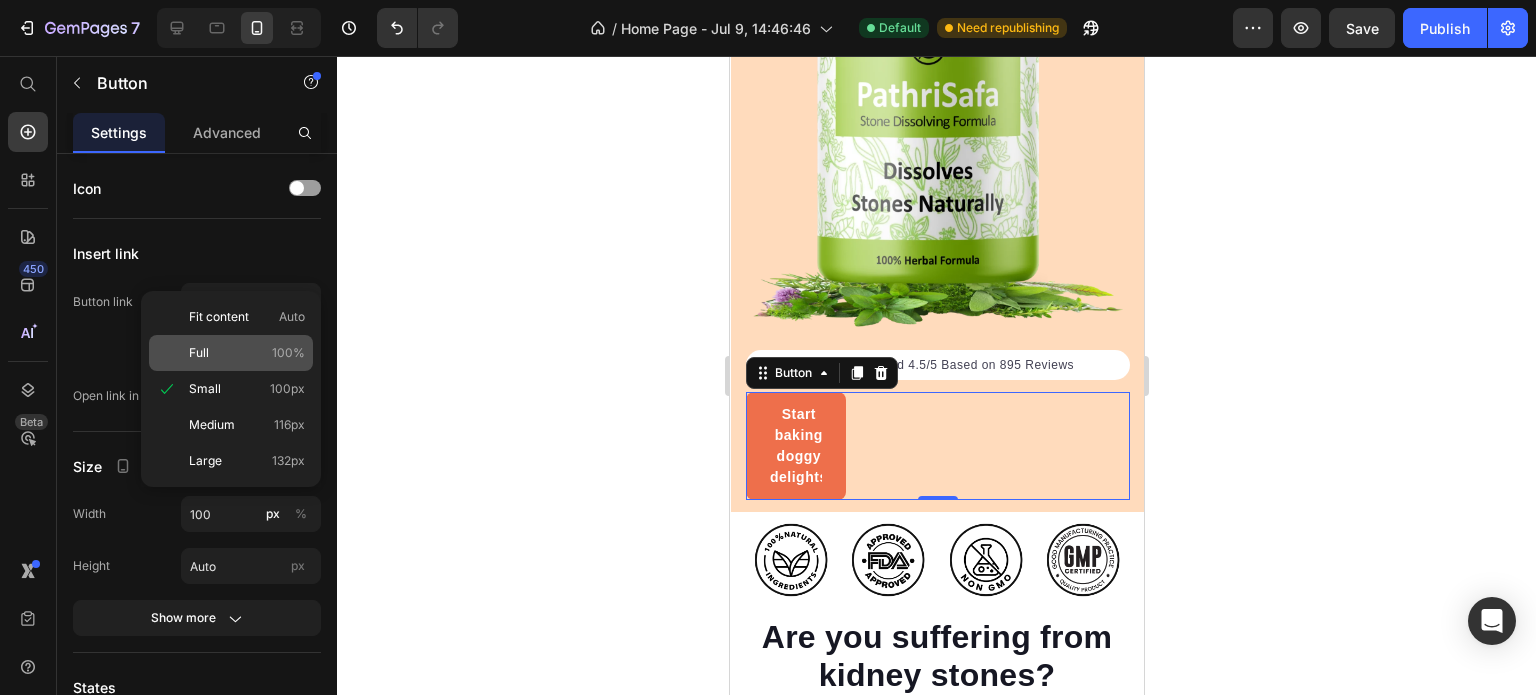 click on "Full 100%" 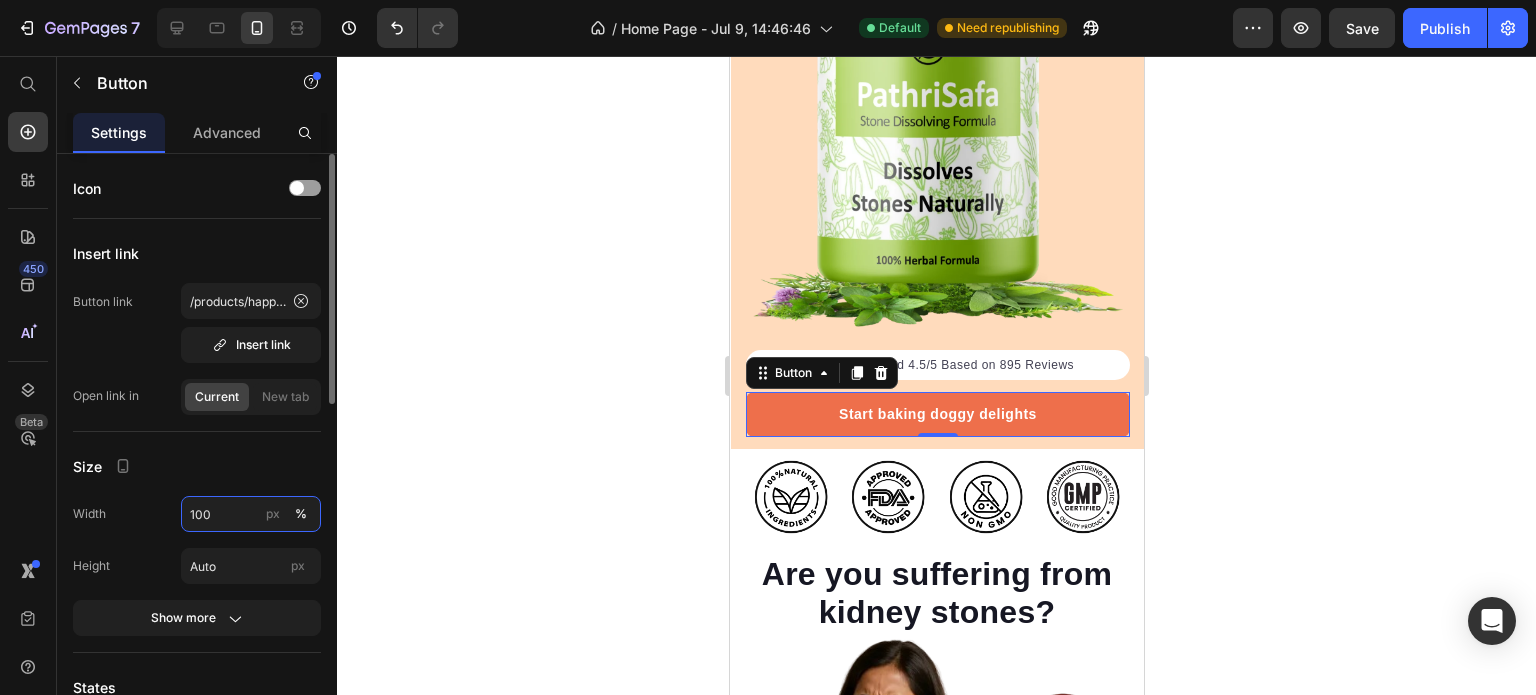 click on "100" at bounding box center [251, 514] 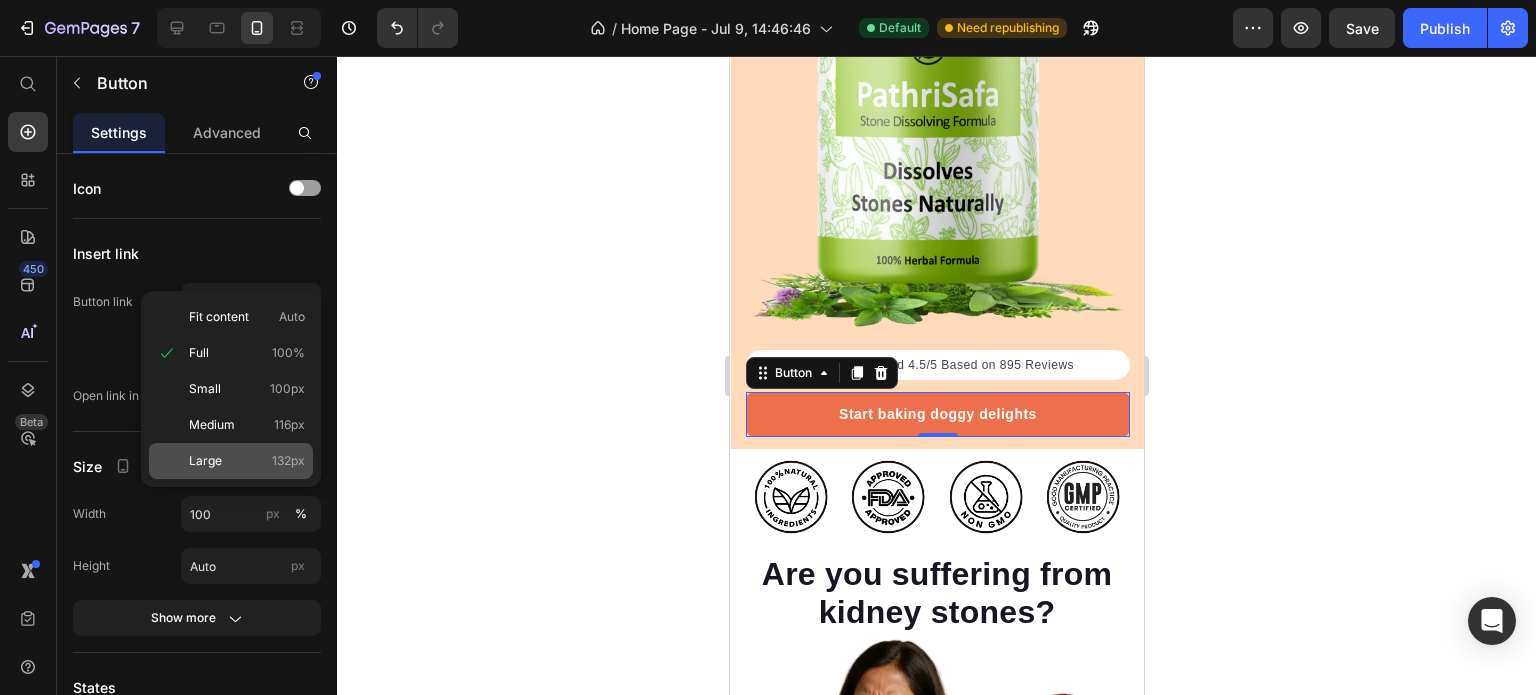 click on "Large 132px" at bounding box center (247, 461) 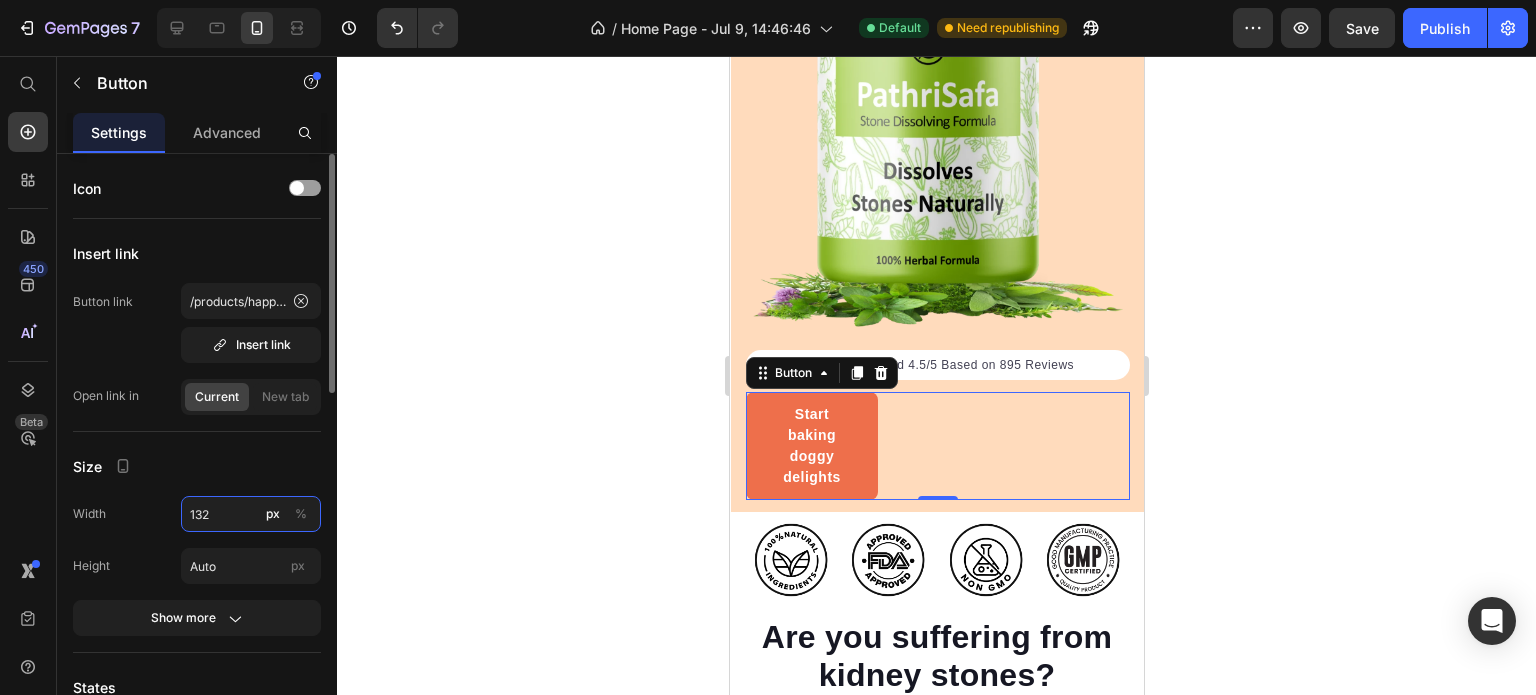 click on "132" at bounding box center (251, 514) 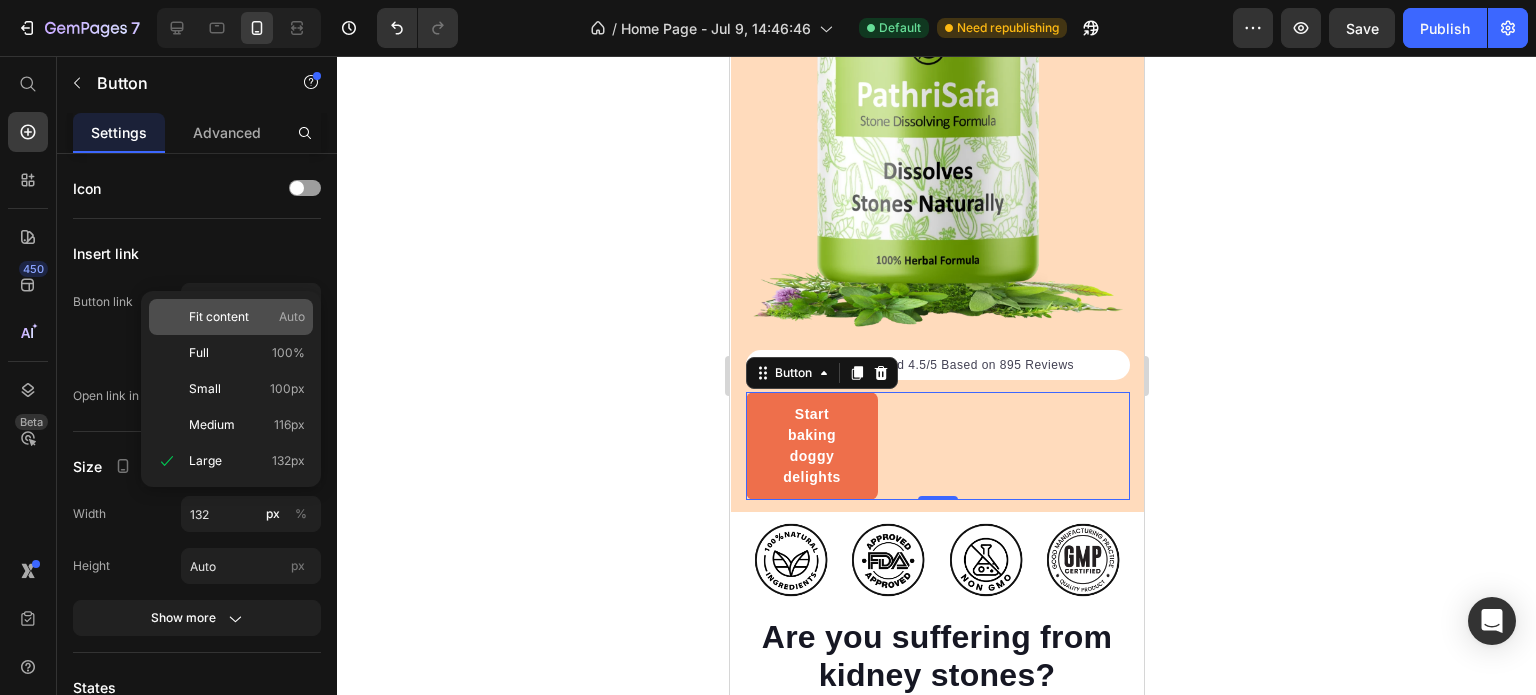 click on "Fit content Auto" at bounding box center (247, 317) 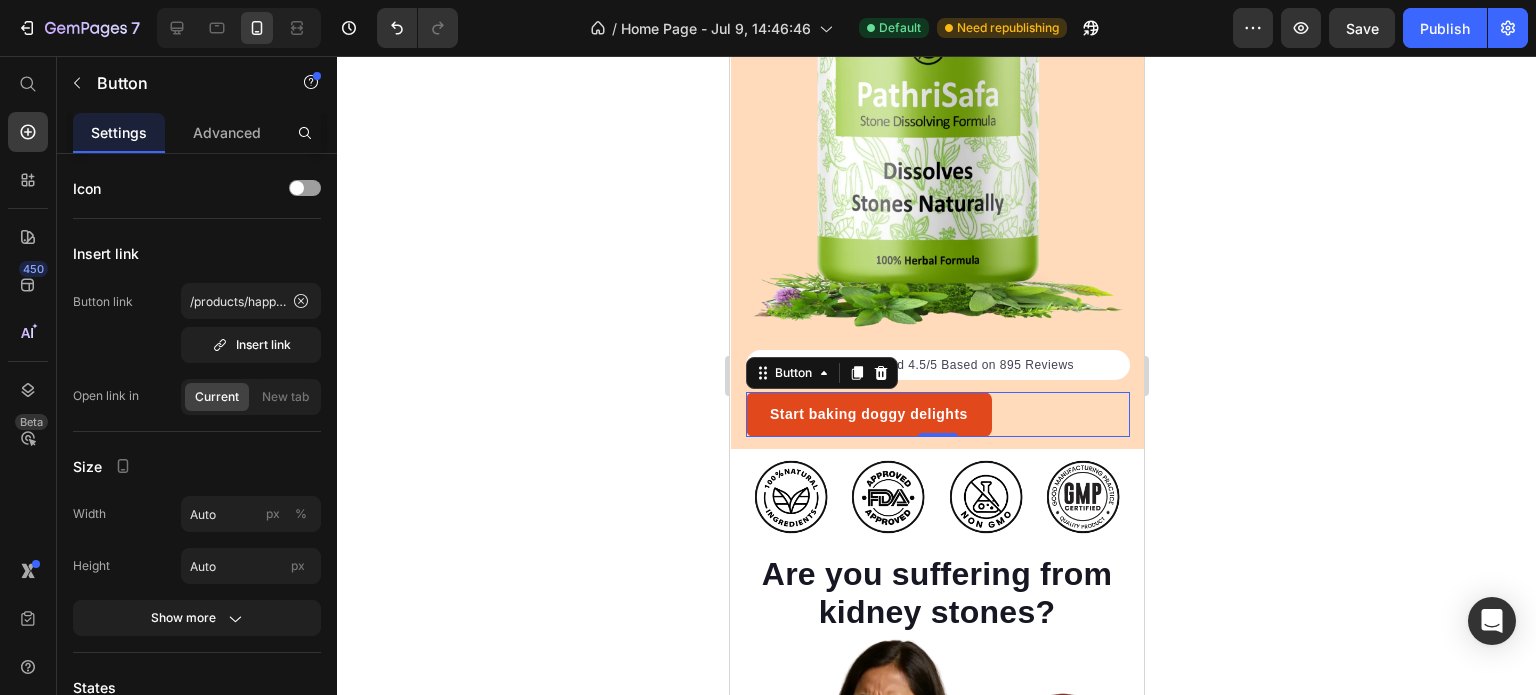 click on "Start baking doggy delights" at bounding box center [868, 414] 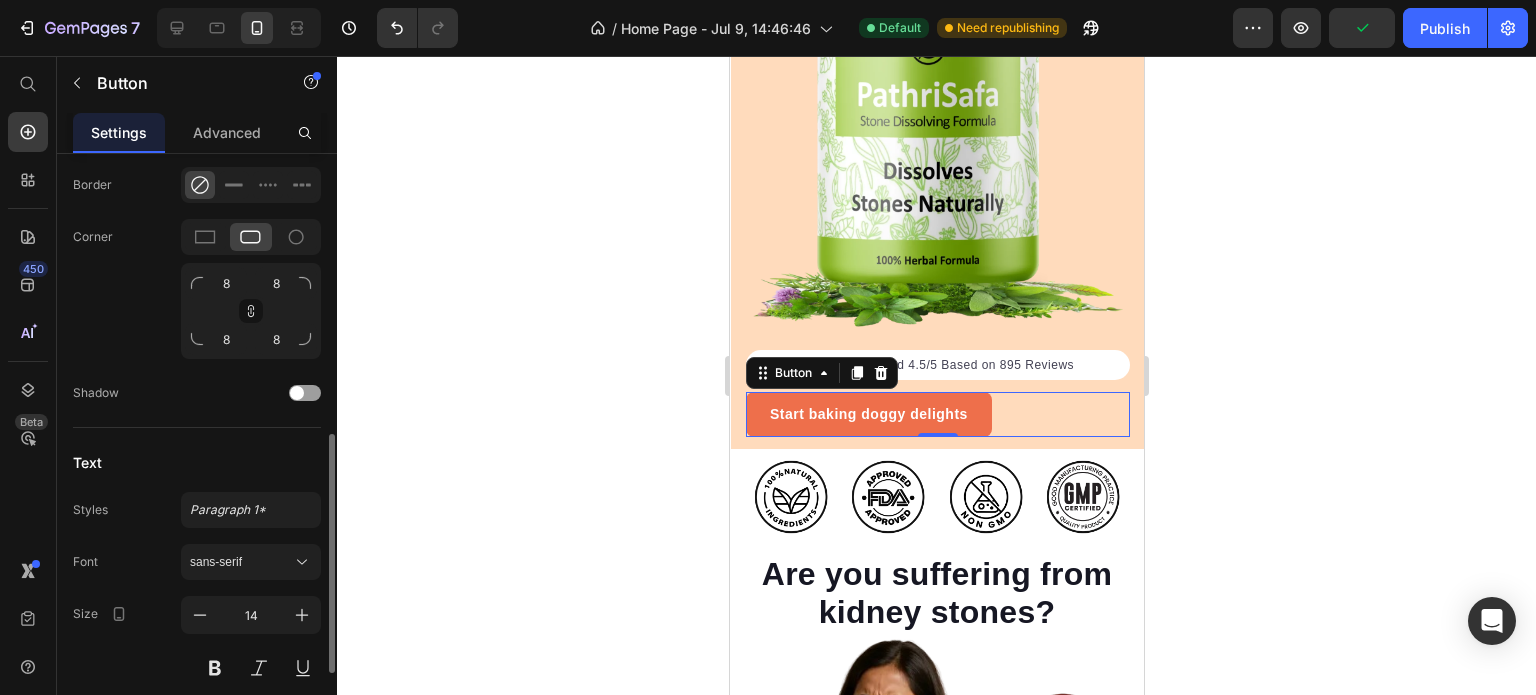 scroll, scrollTop: 896, scrollLeft: 0, axis: vertical 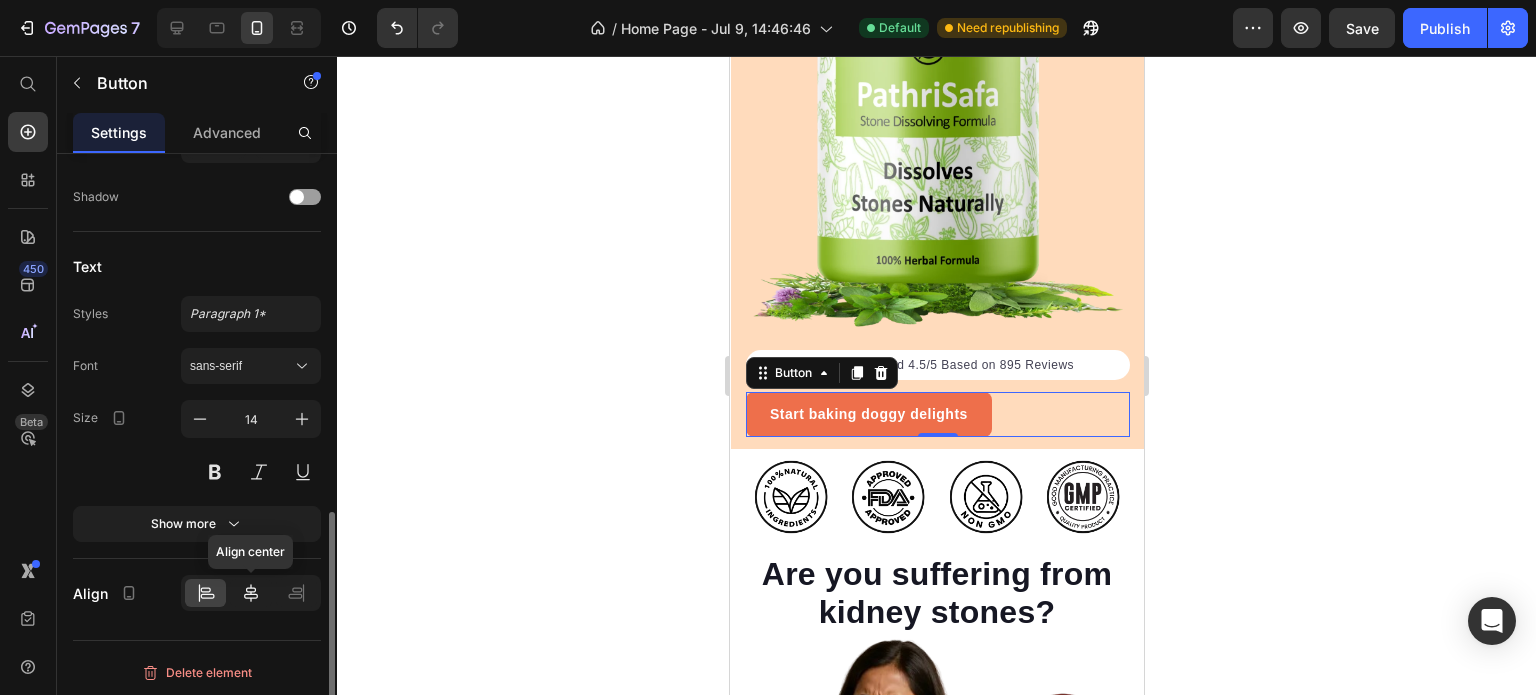 click 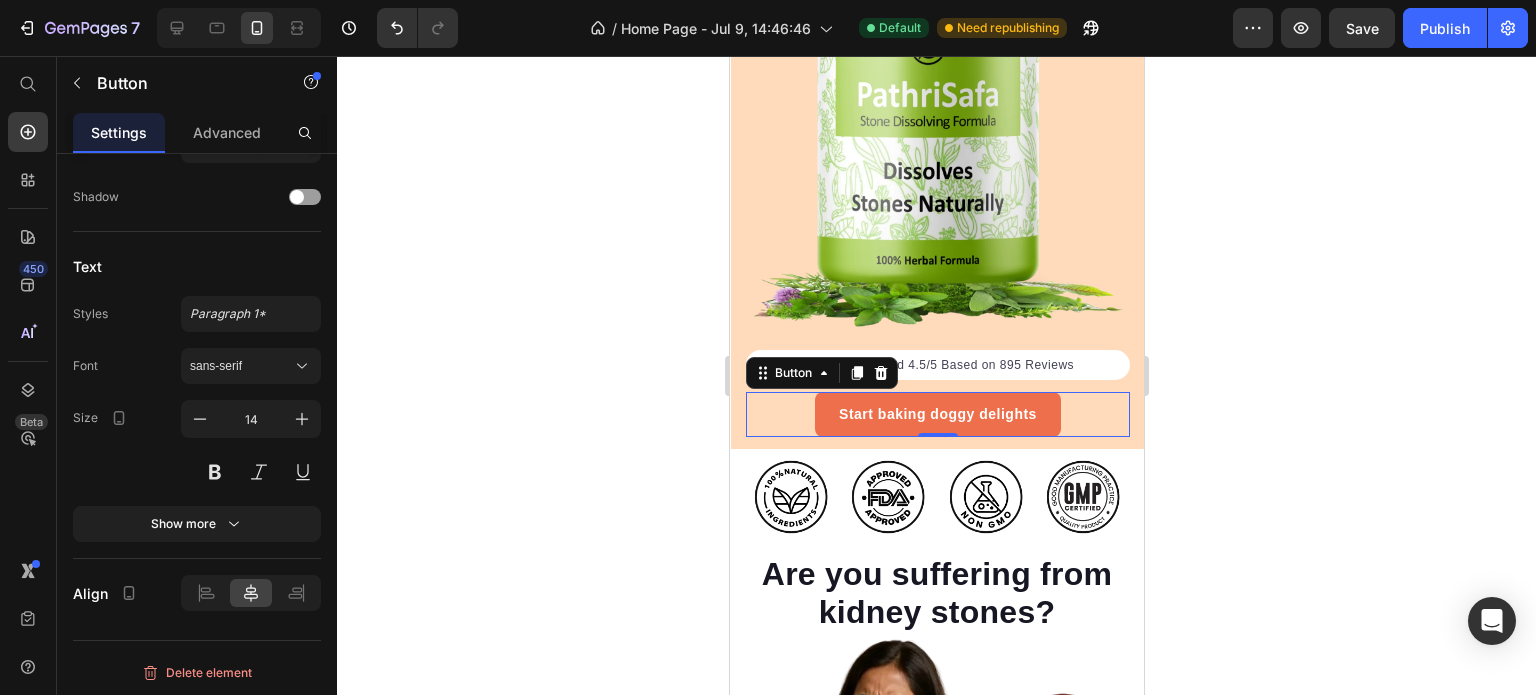 click 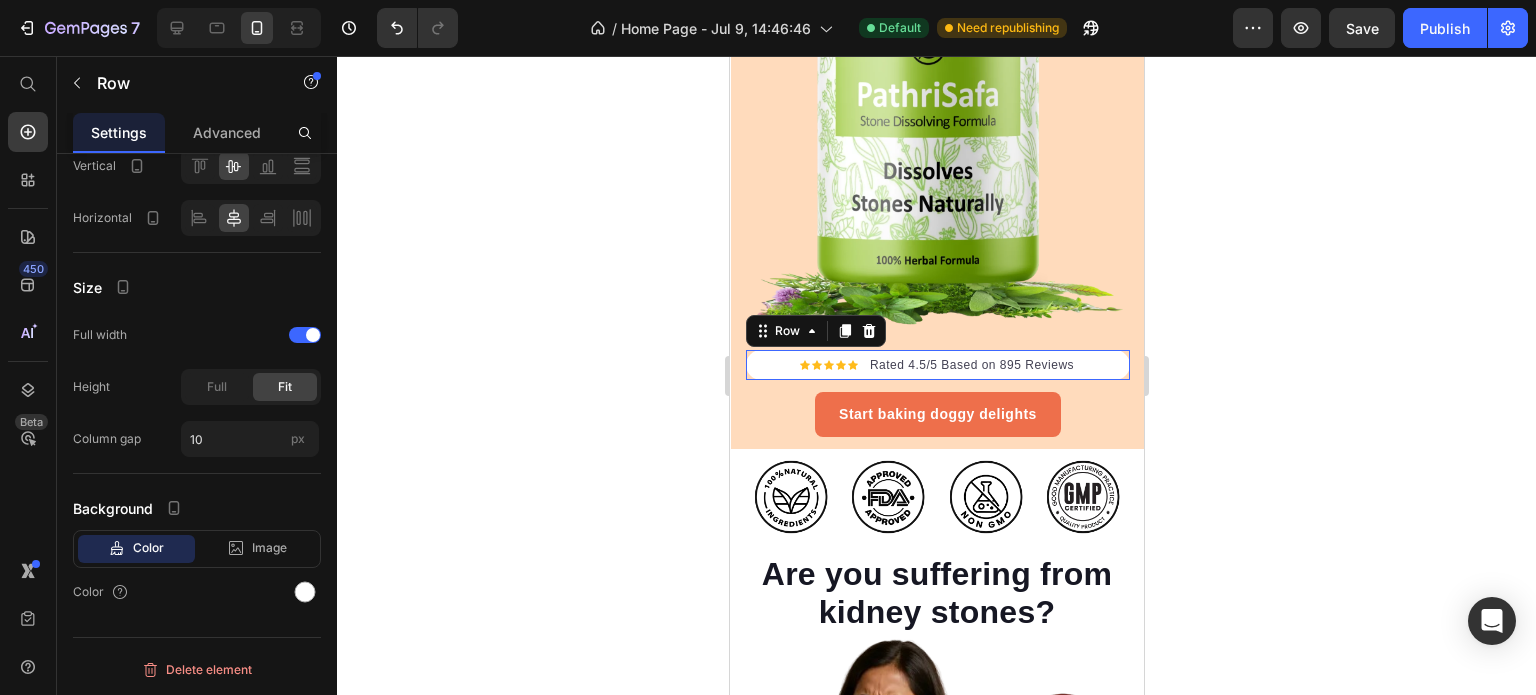 click on "Icon Icon Icon Icon Icon Icon List Hoz Rated 4.5/5 Based on 895 Reviews Text block Row   0" at bounding box center [937, 365] 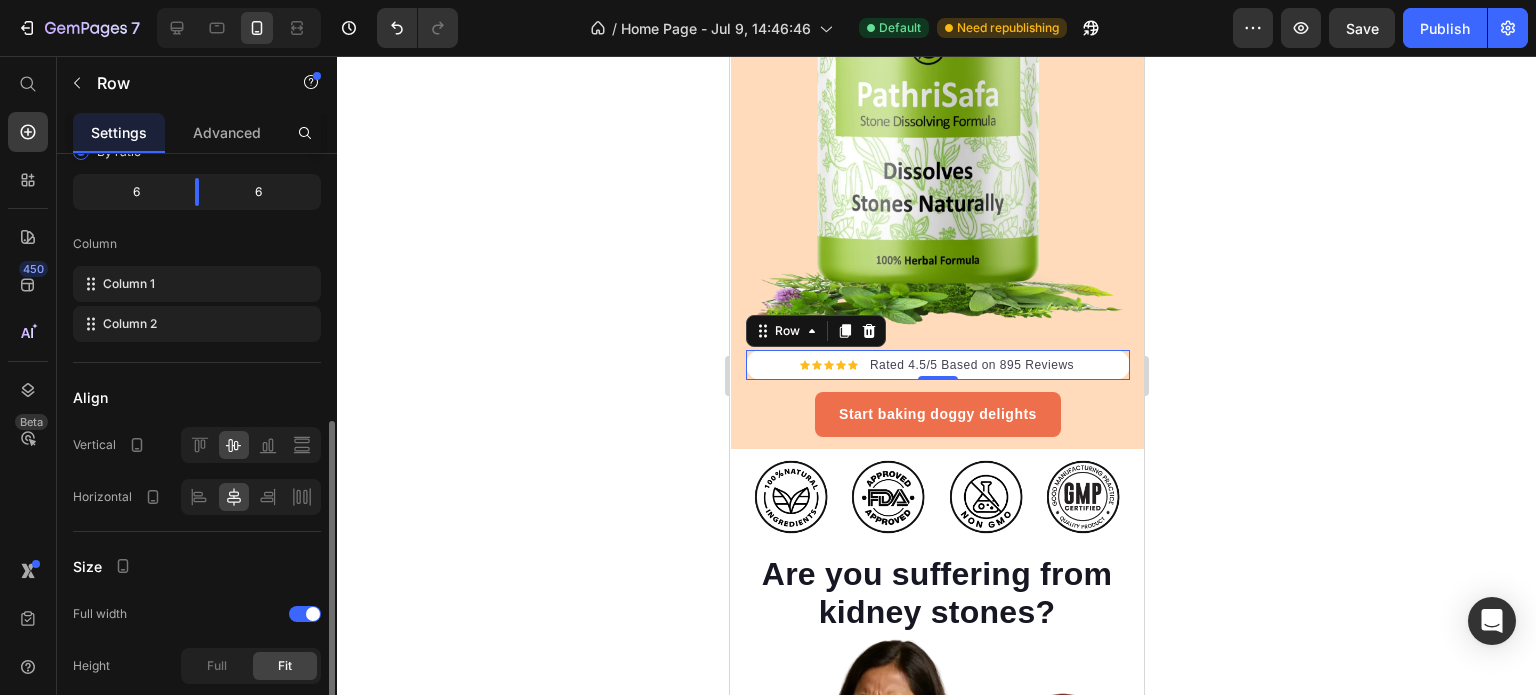 scroll, scrollTop: 300, scrollLeft: 0, axis: vertical 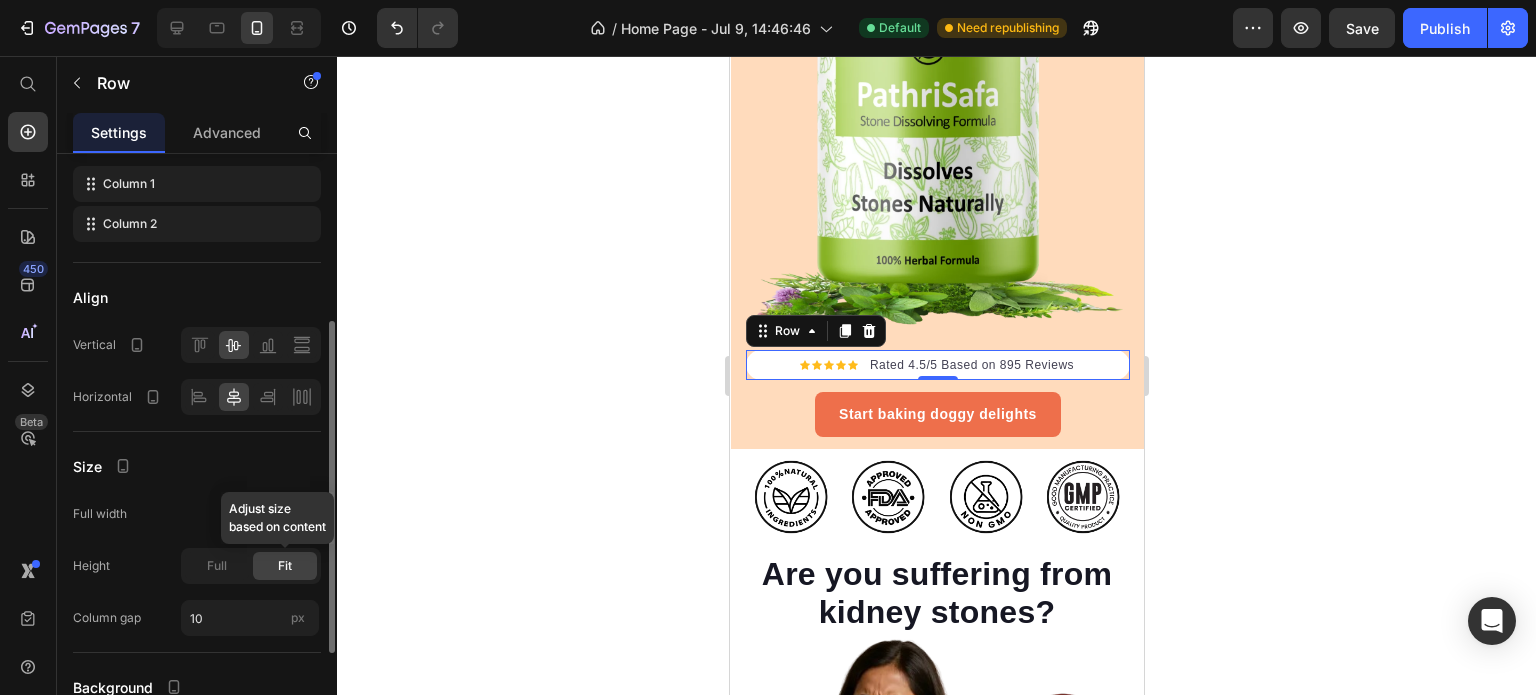 click on "Fit" 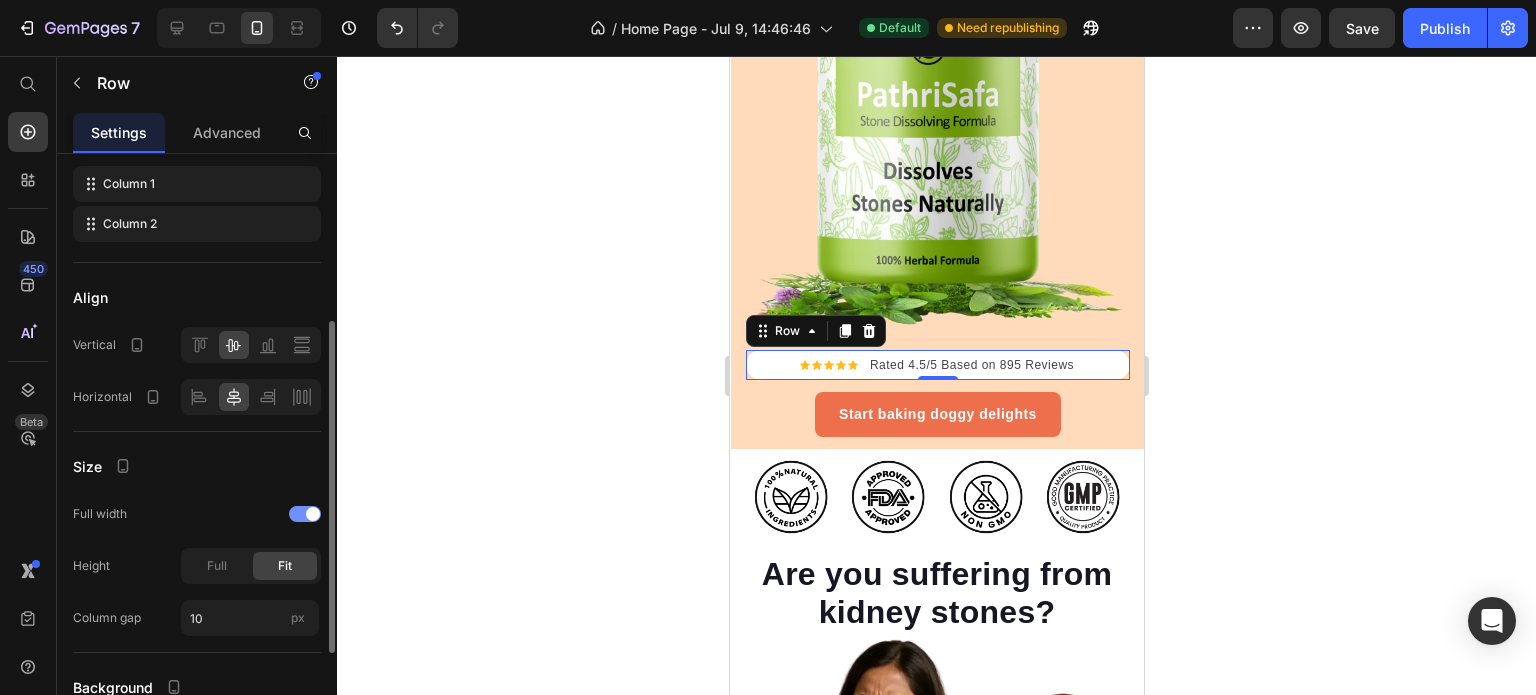 click at bounding box center [305, 514] 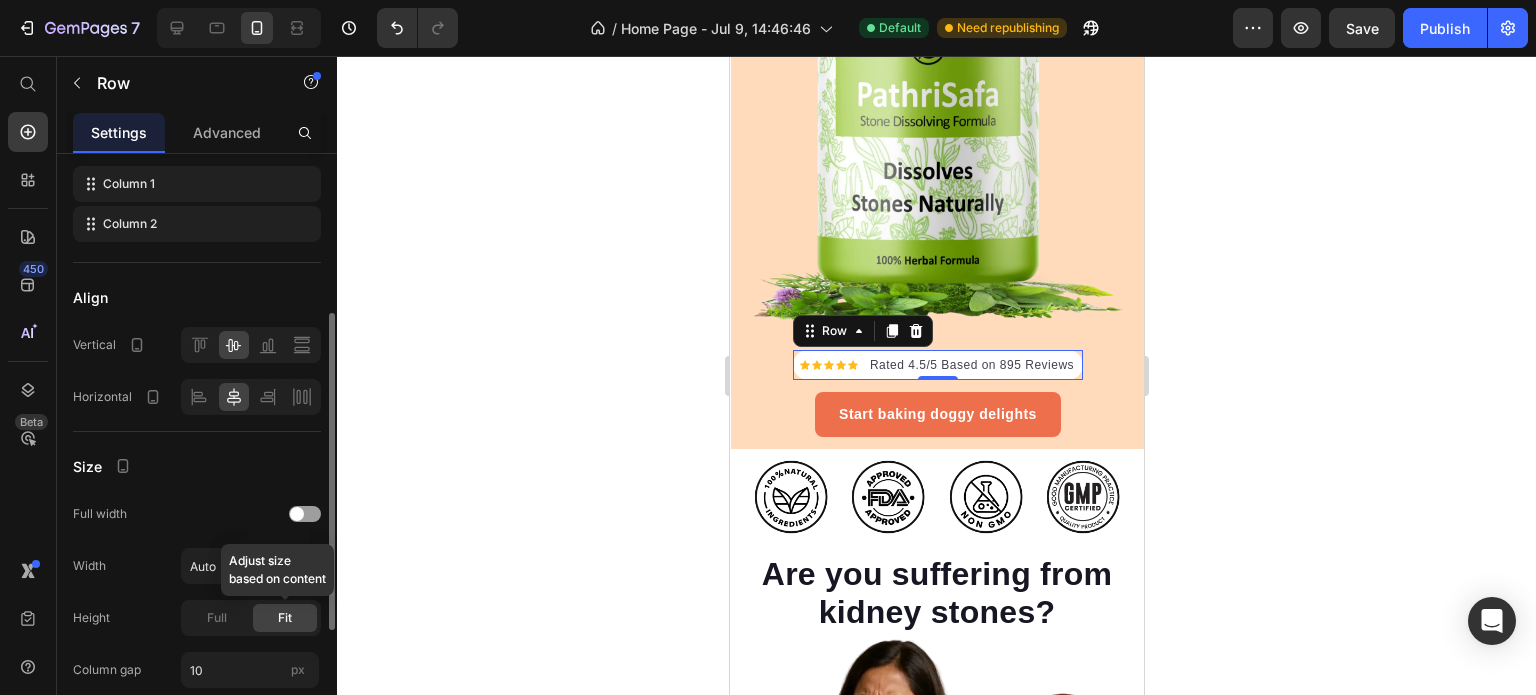 click on "Fit" 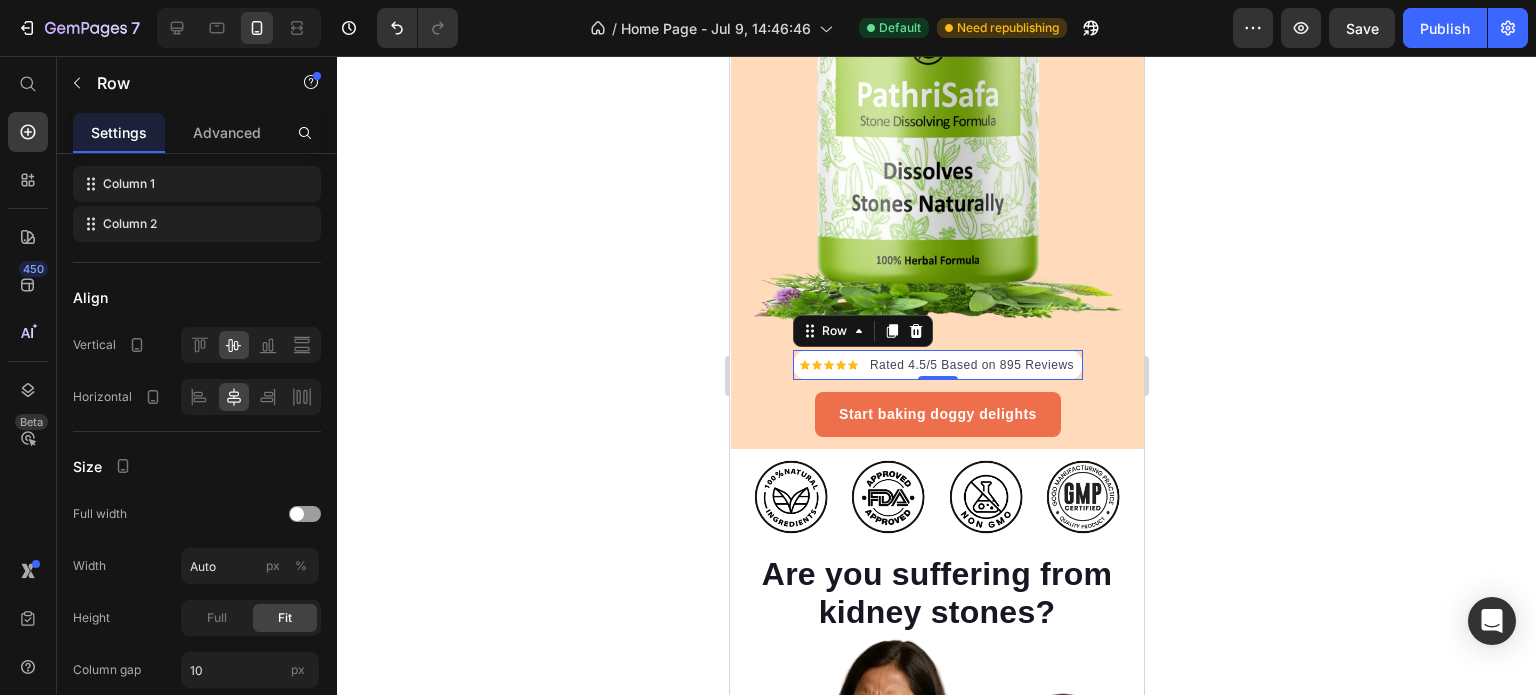click 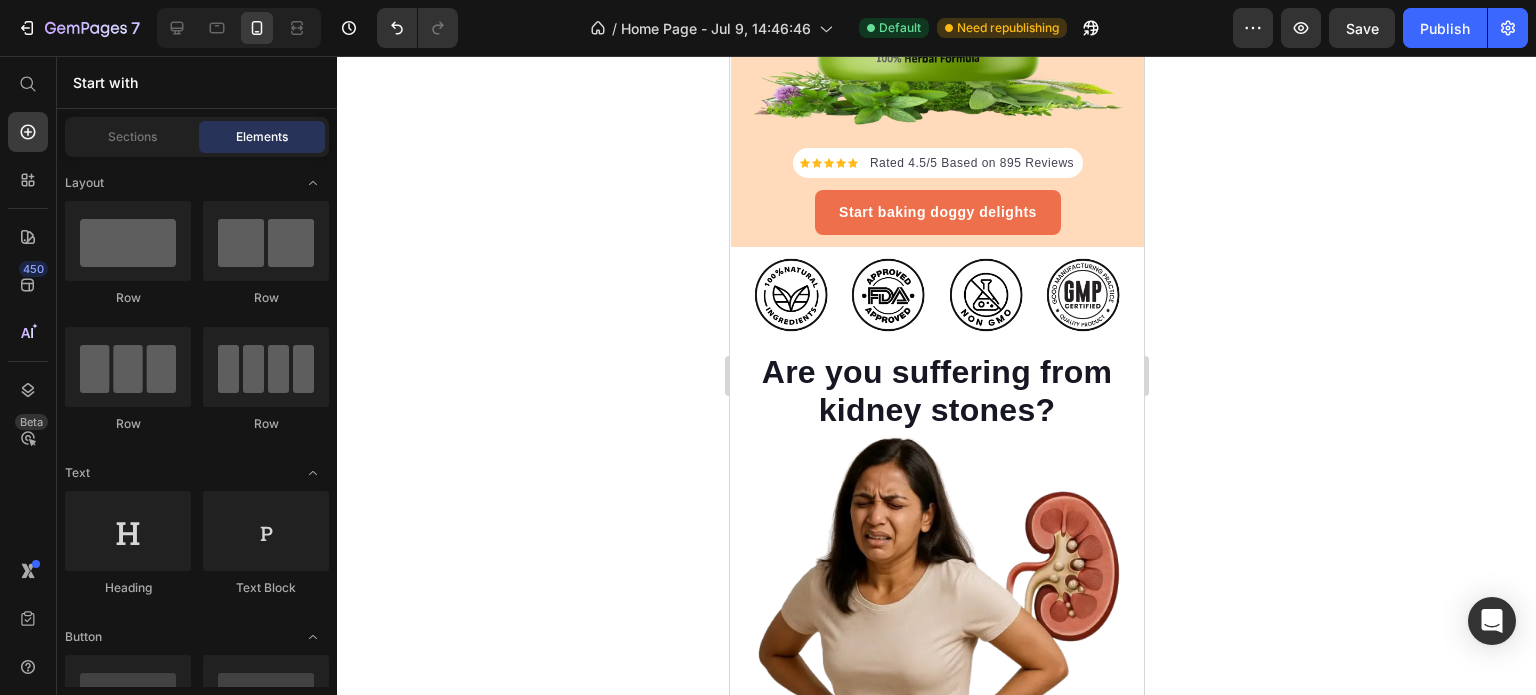 scroll, scrollTop: 900, scrollLeft: 0, axis: vertical 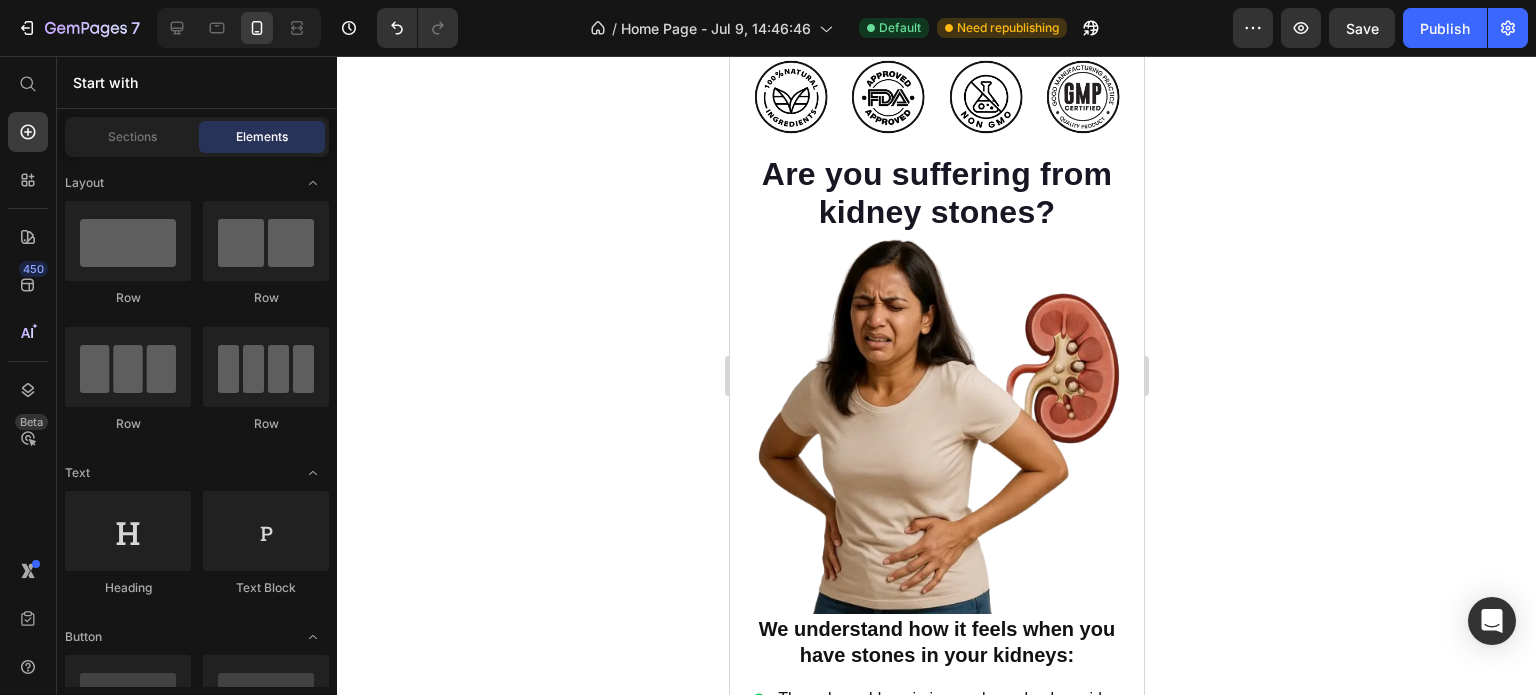 click 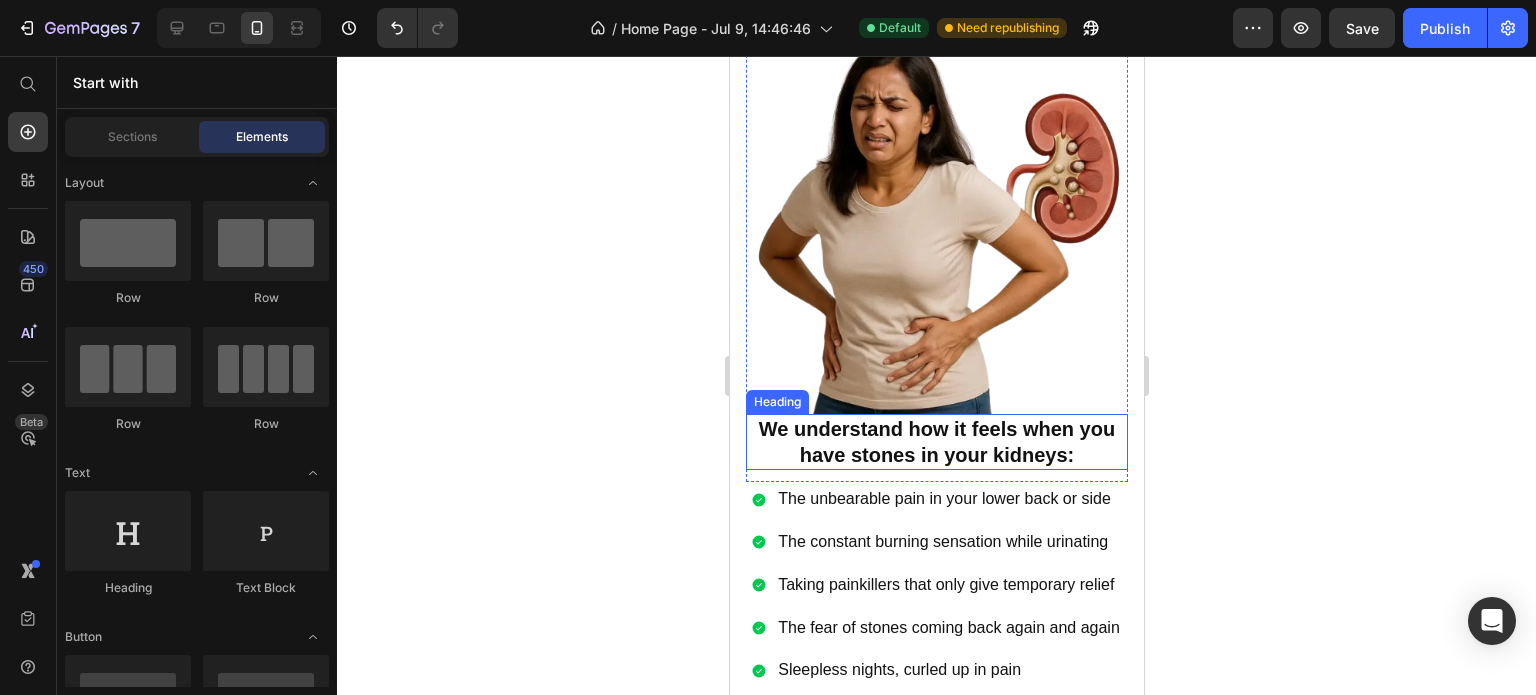 scroll, scrollTop: 1200, scrollLeft: 0, axis: vertical 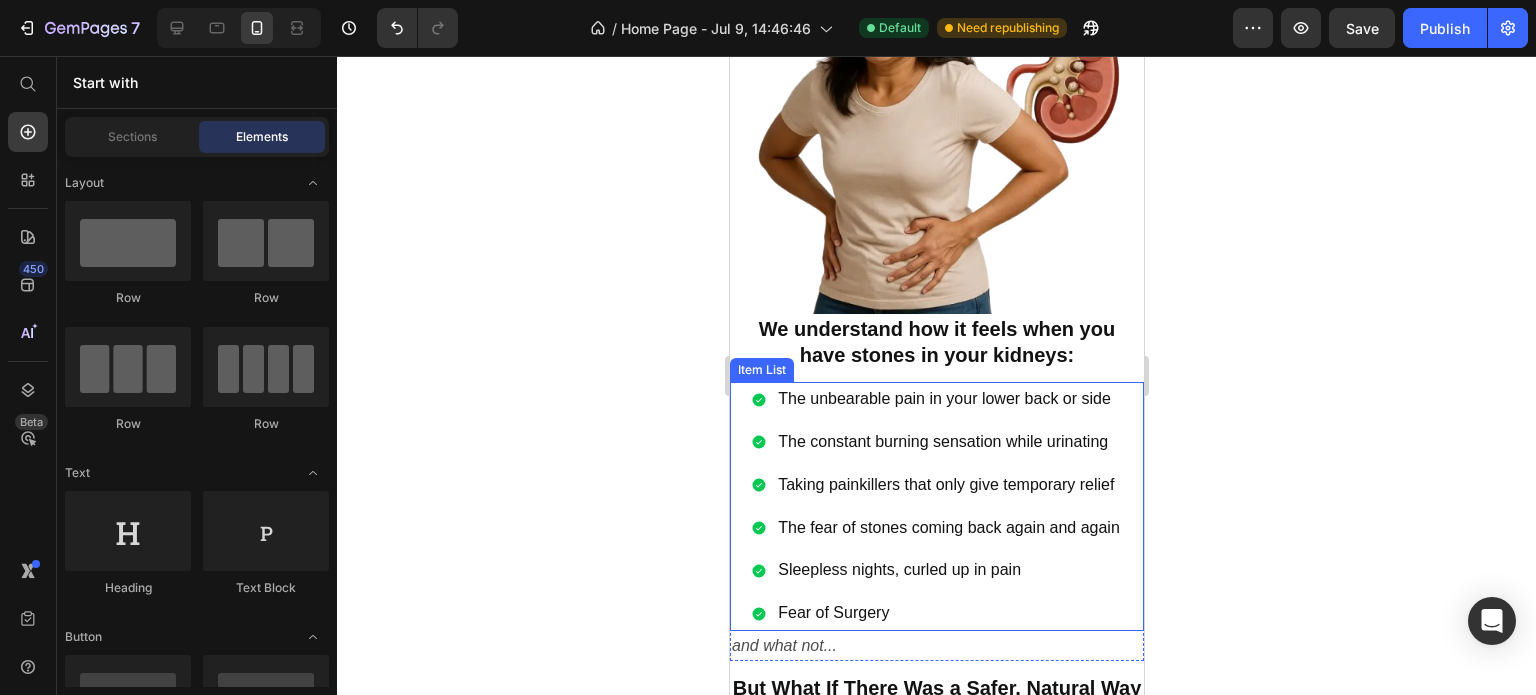 click 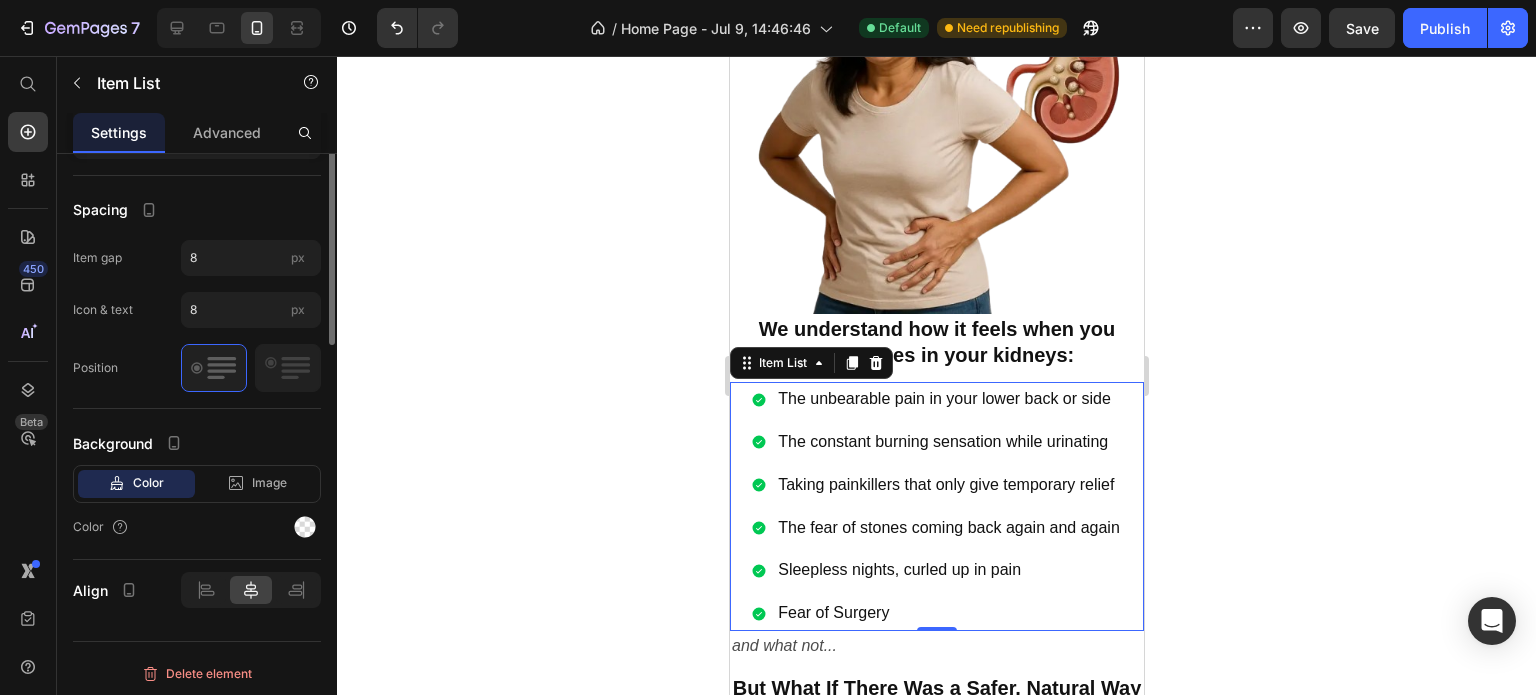scroll, scrollTop: 686, scrollLeft: 0, axis: vertical 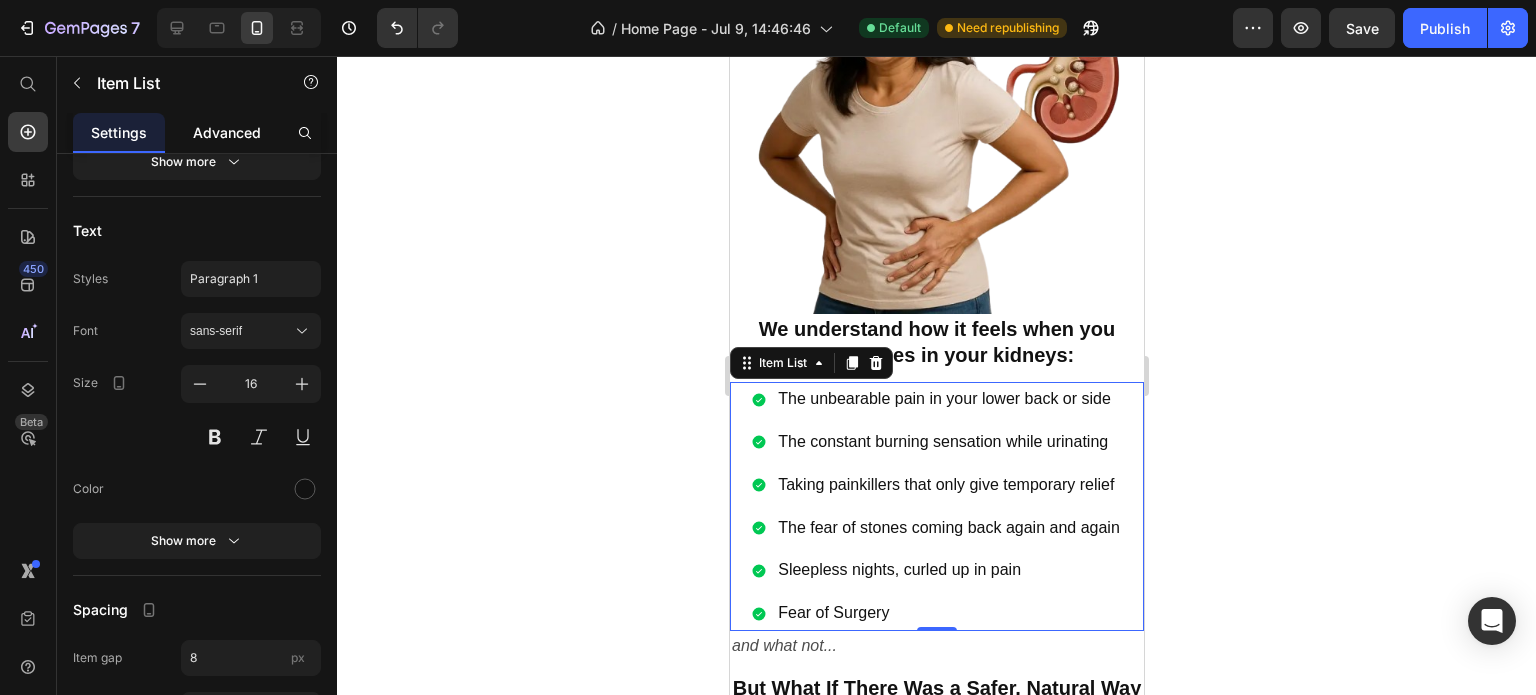 click on "Advanced" at bounding box center [227, 132] 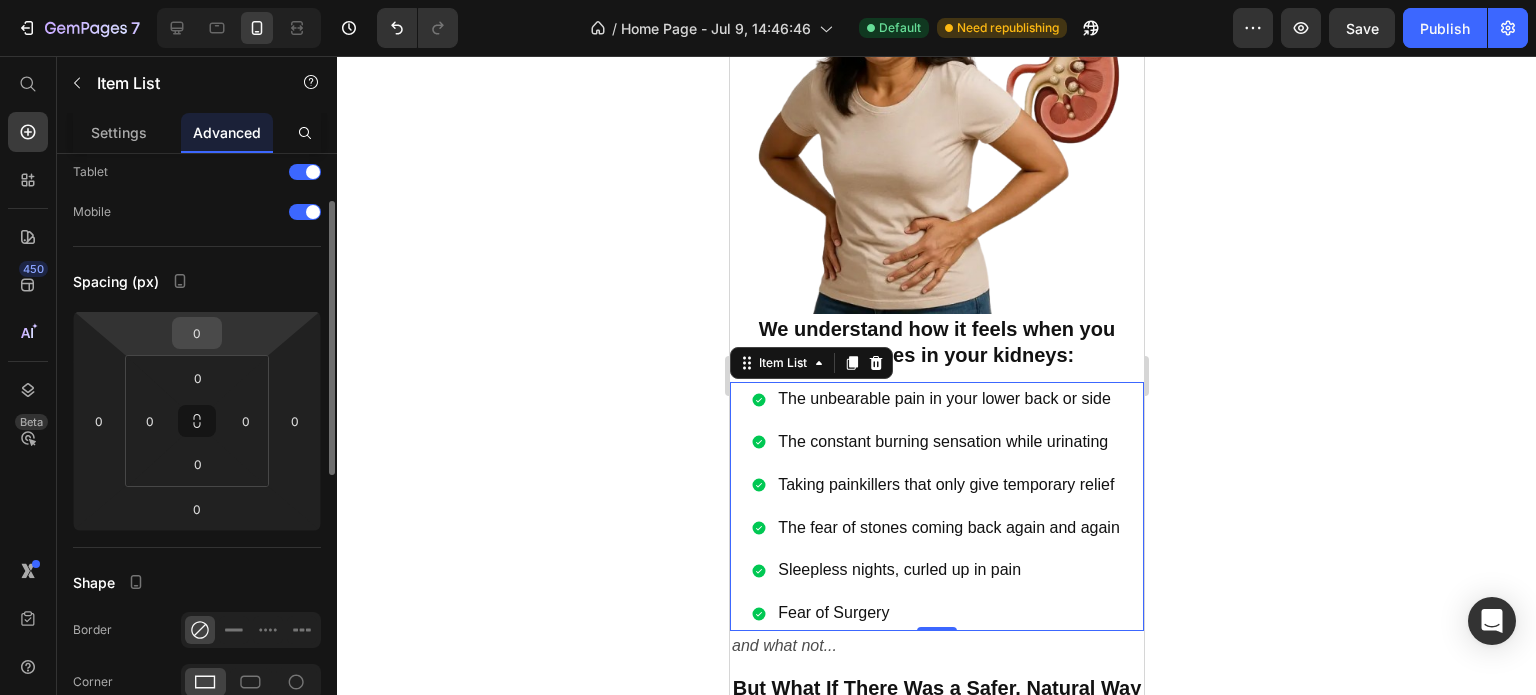 scroll, scrollTop: 0, scrollLeft: 0, axis: both 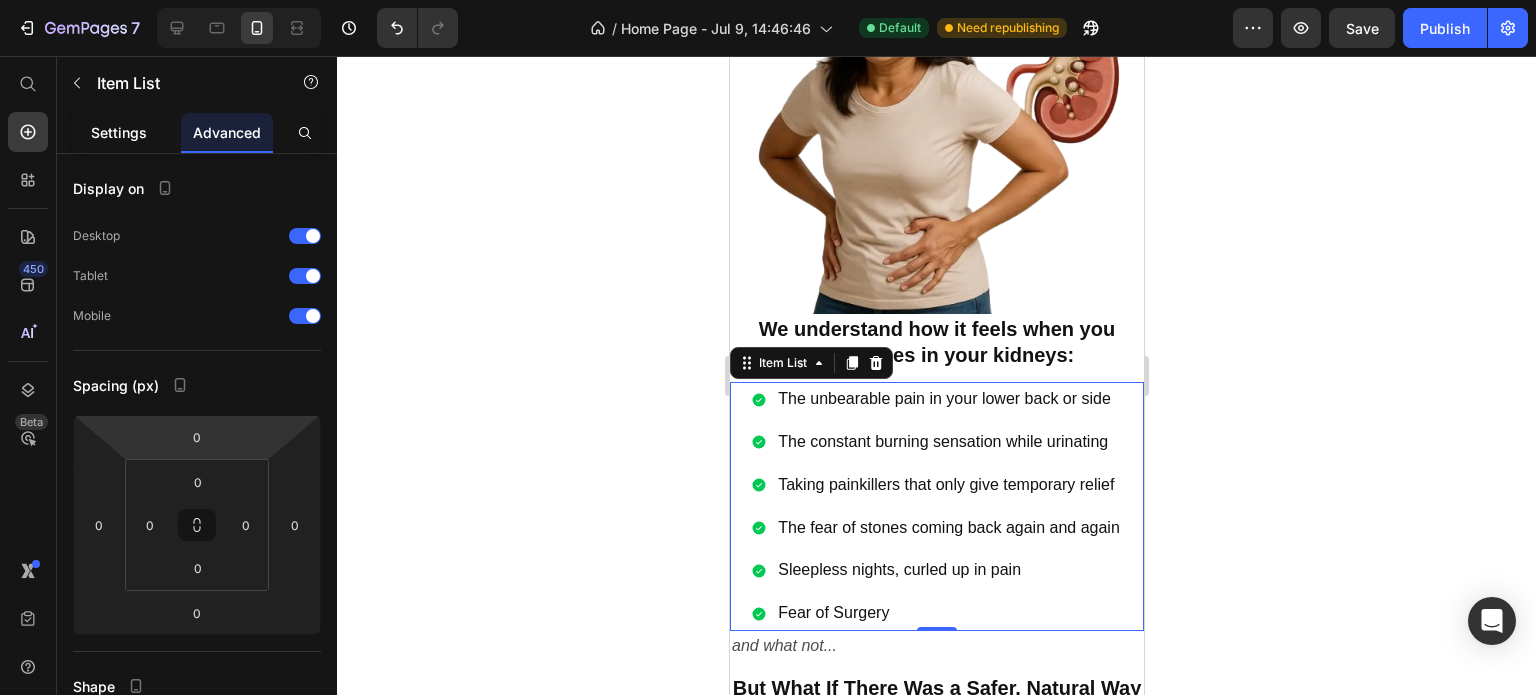 click on "Settings" 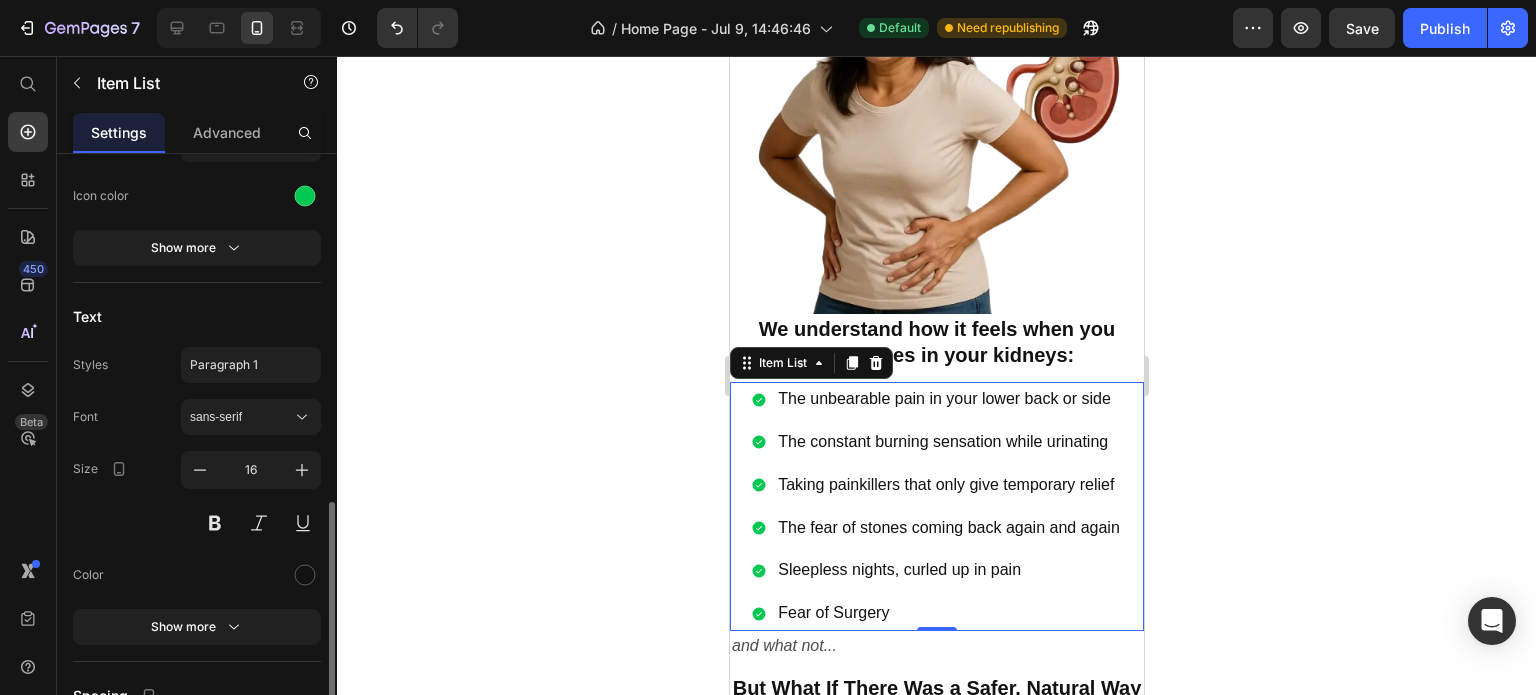 scroll, scrollTop: 800, scrollLeft: 0, axis: vertical 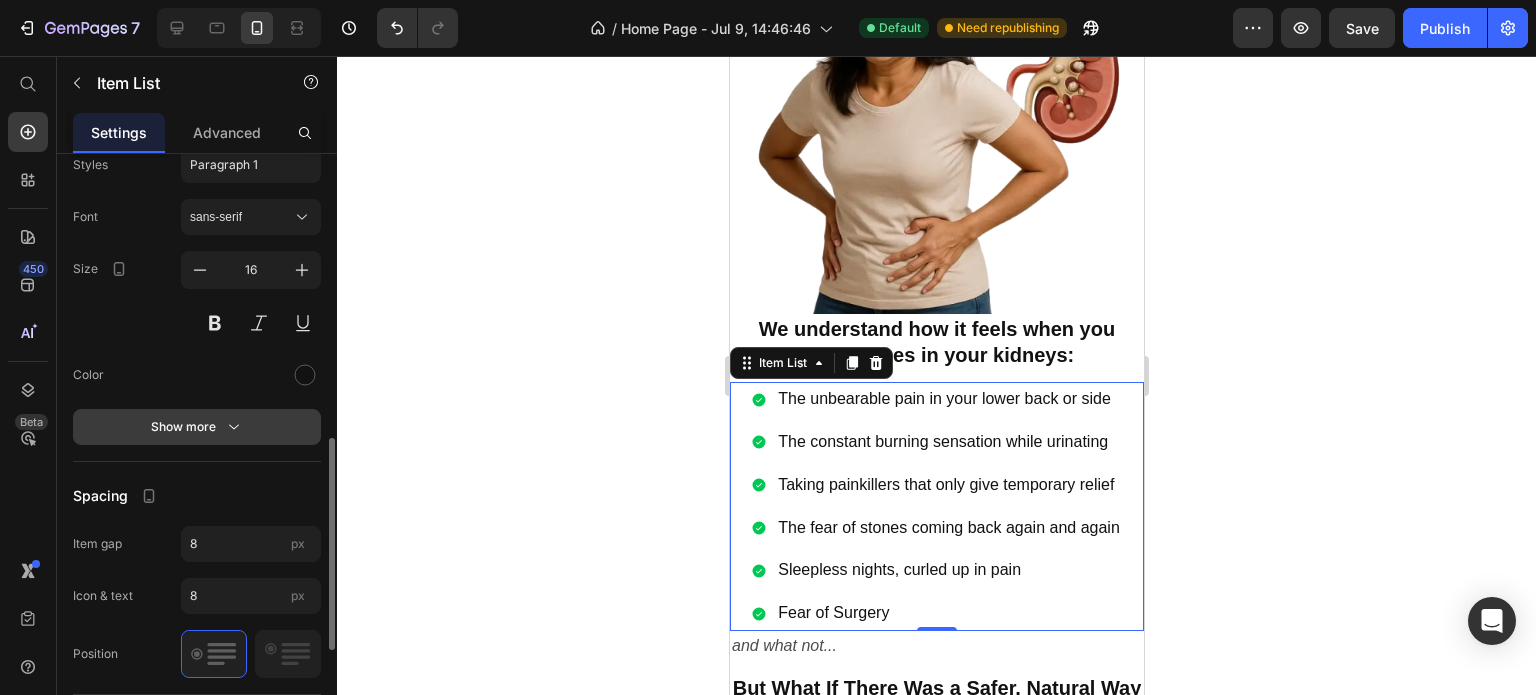 click on "Show more" at bounding box center [197, 427] 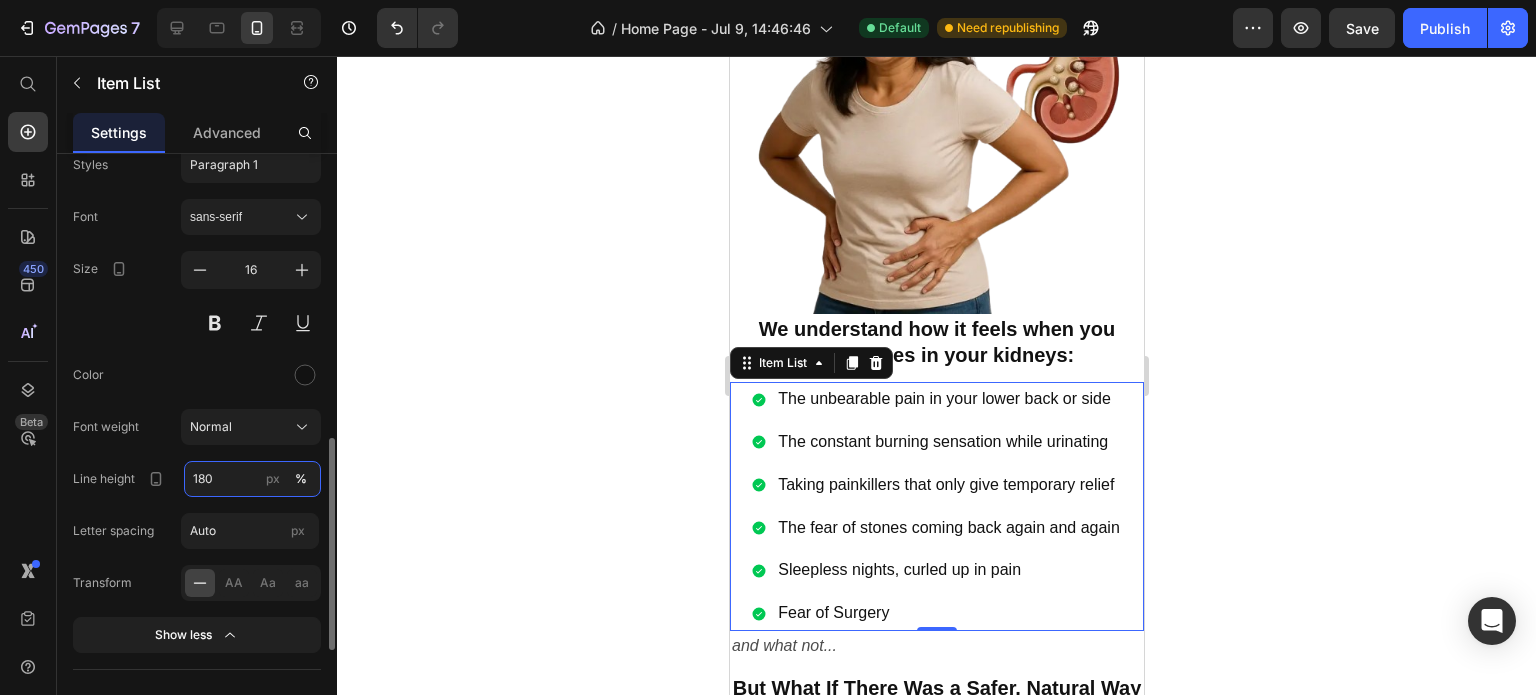 click on "180" at bounding box center [252, 479] 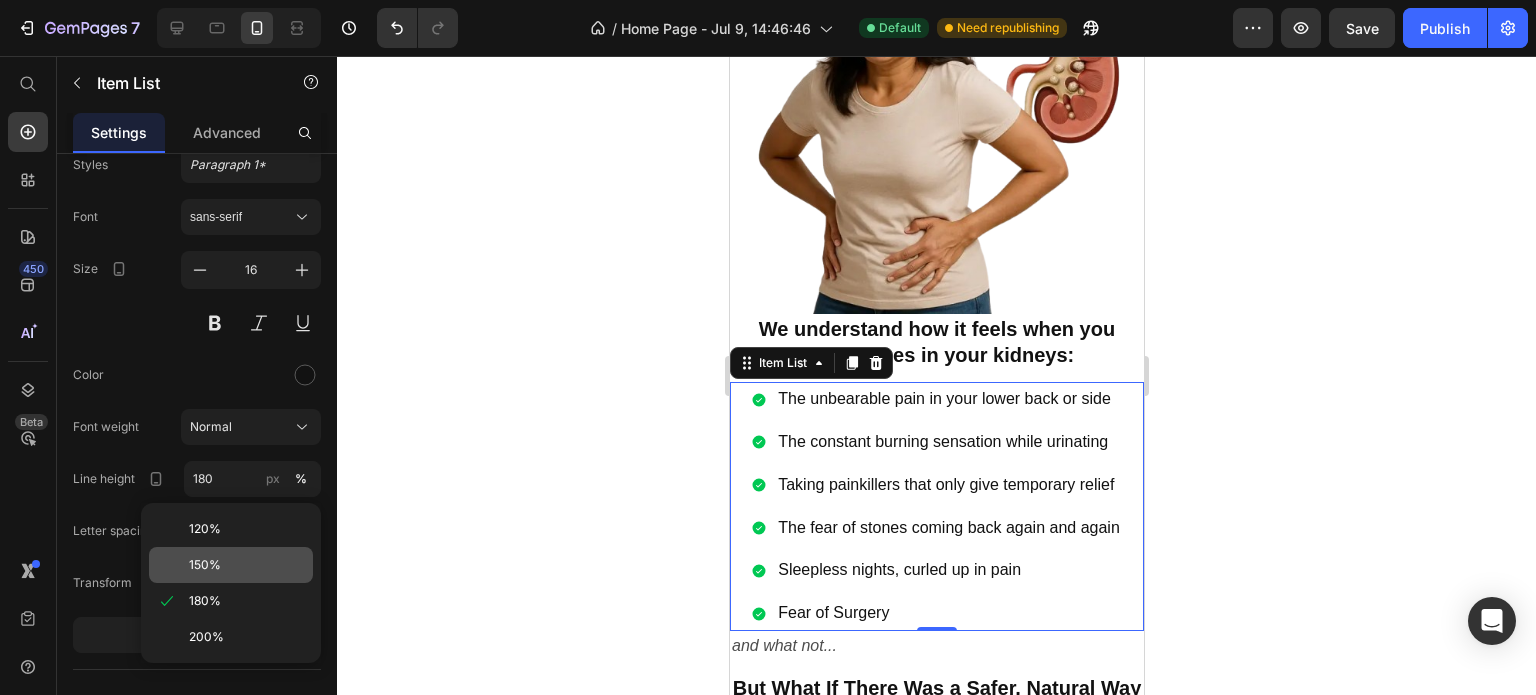 click on "150%" at bounding box center [247, 565] 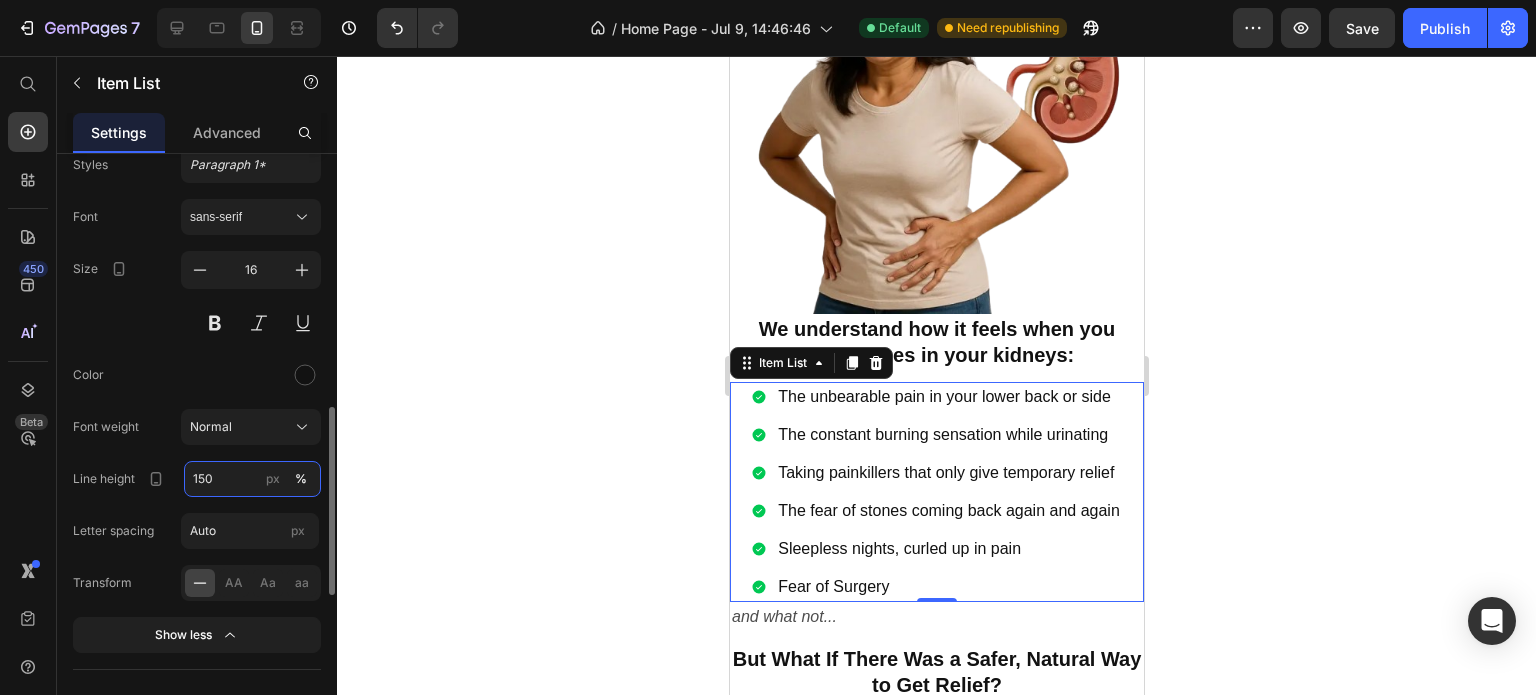click on "150" at bounding box center [252, 479] 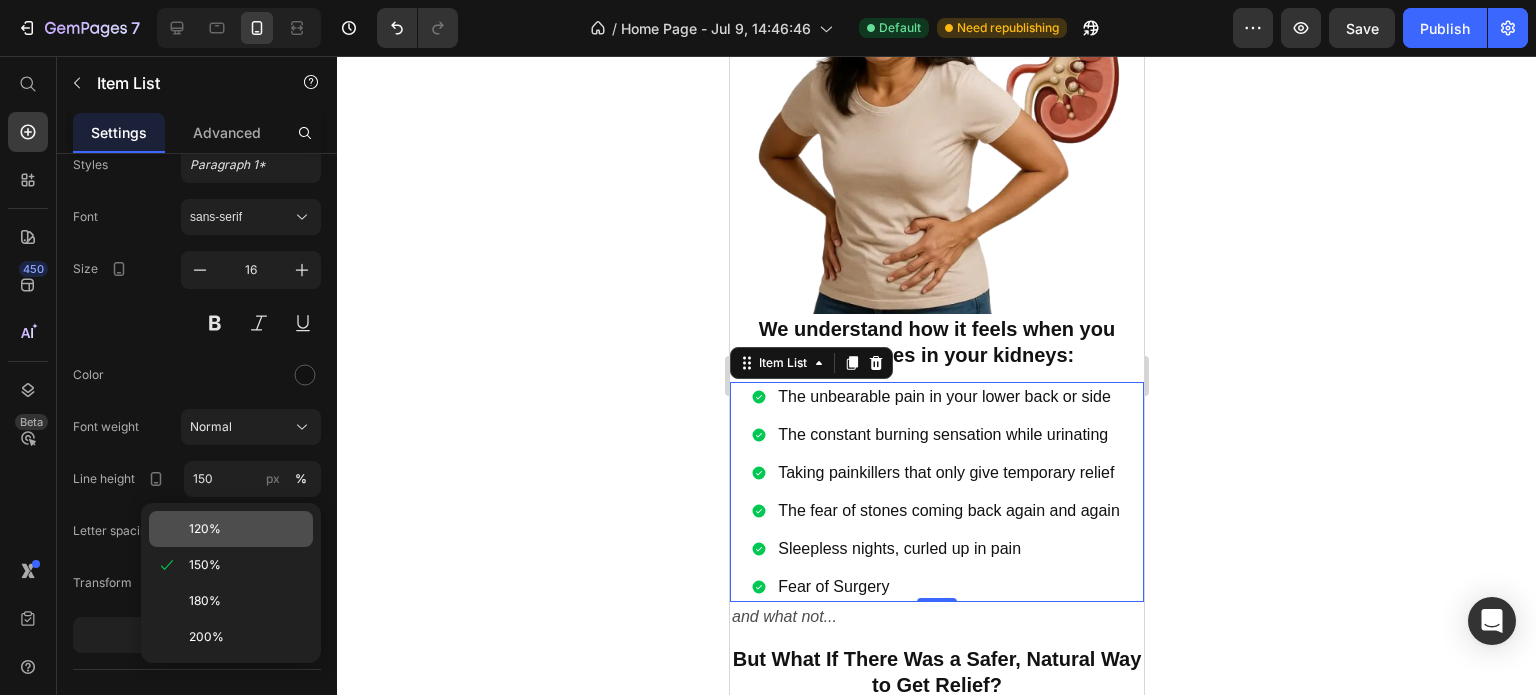 click on "120%" at bounding box center [205, 529] 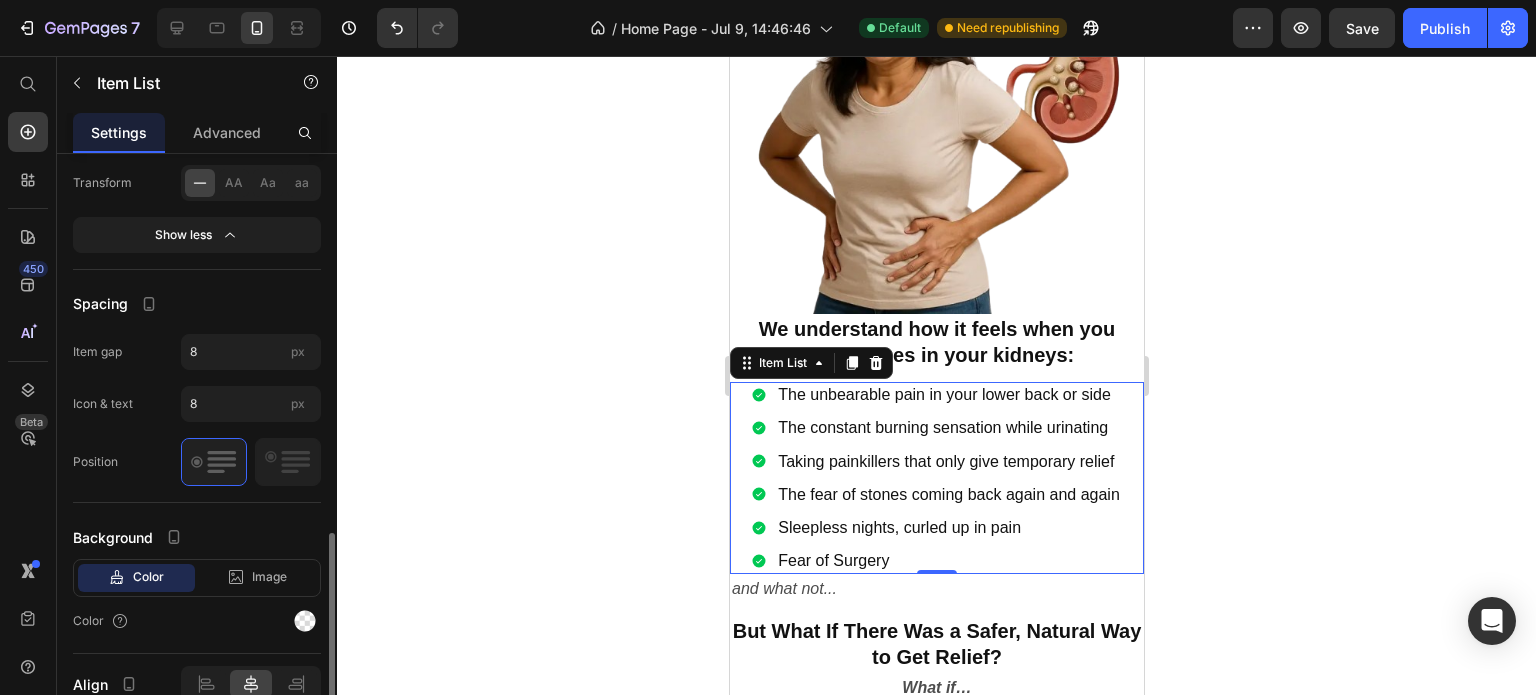 scroll, scrollTop: 1294, scrollLeft: 0, axis: vertical 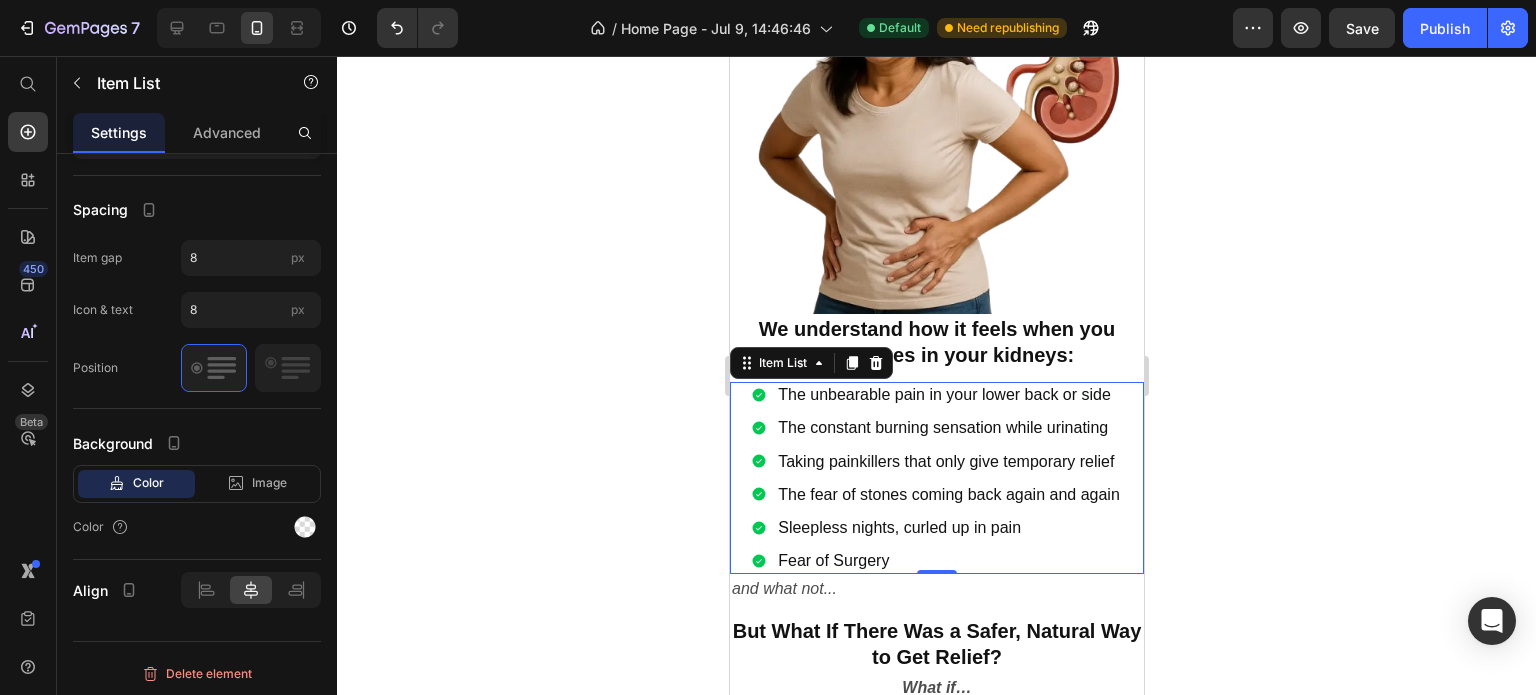 click 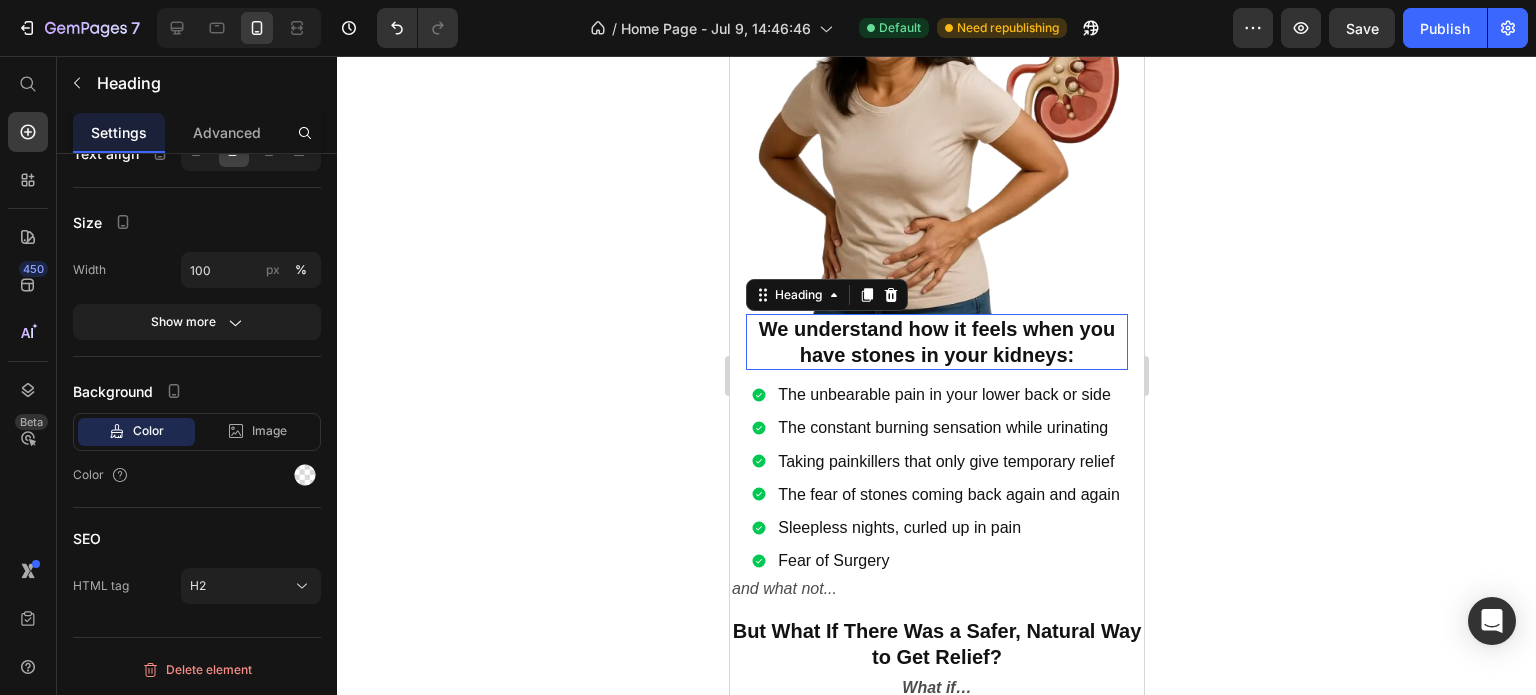scroll, scrollTop: 0, scrollLeft: 0, axis: both 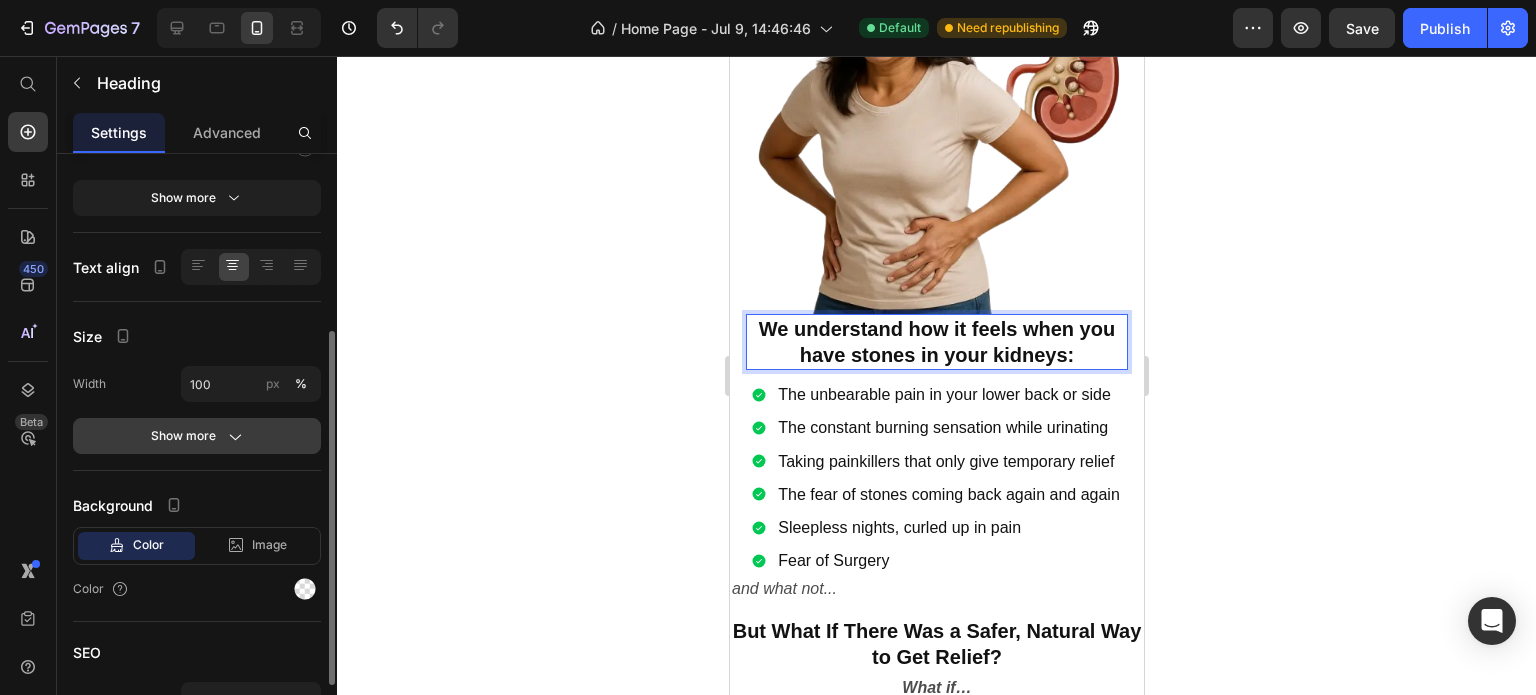 click on "Show more" at bounding box center [197, 436] 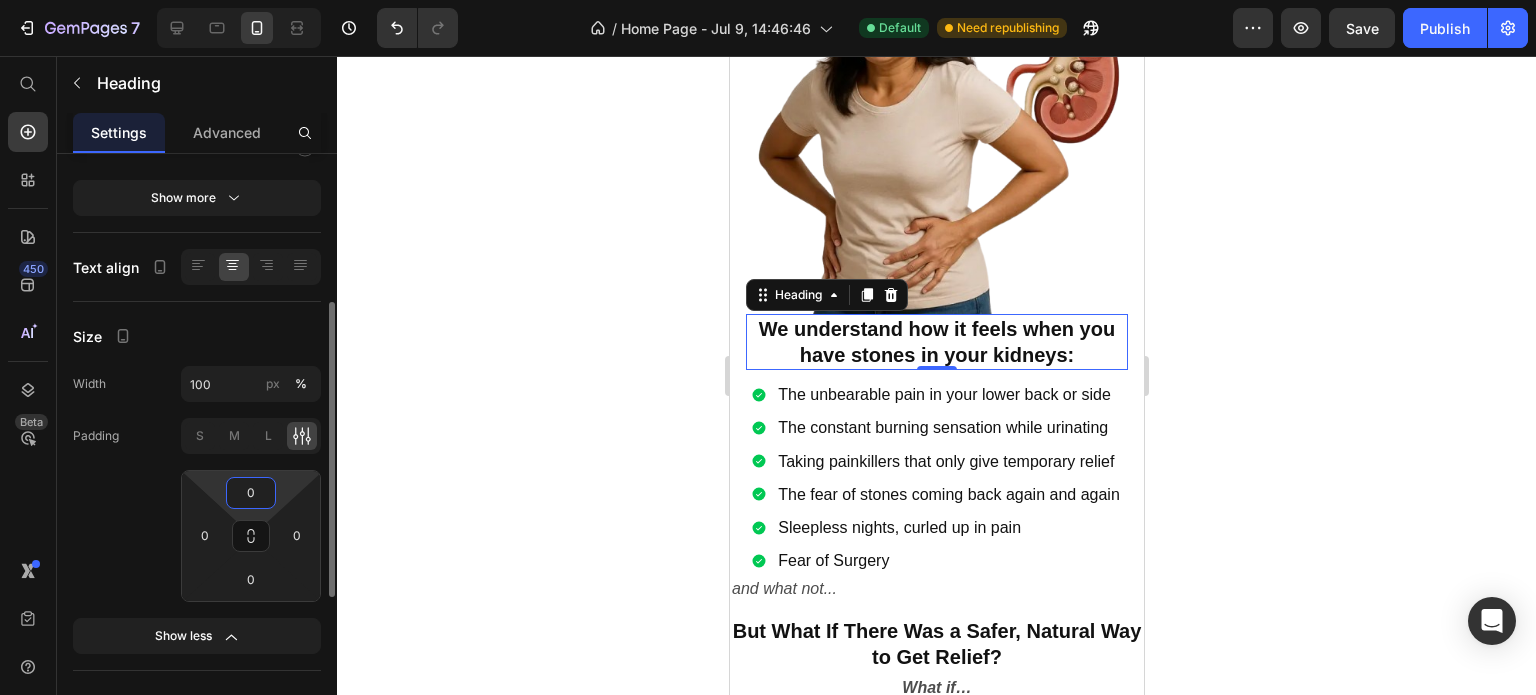 click on "0" at bounding box center [251, 493] 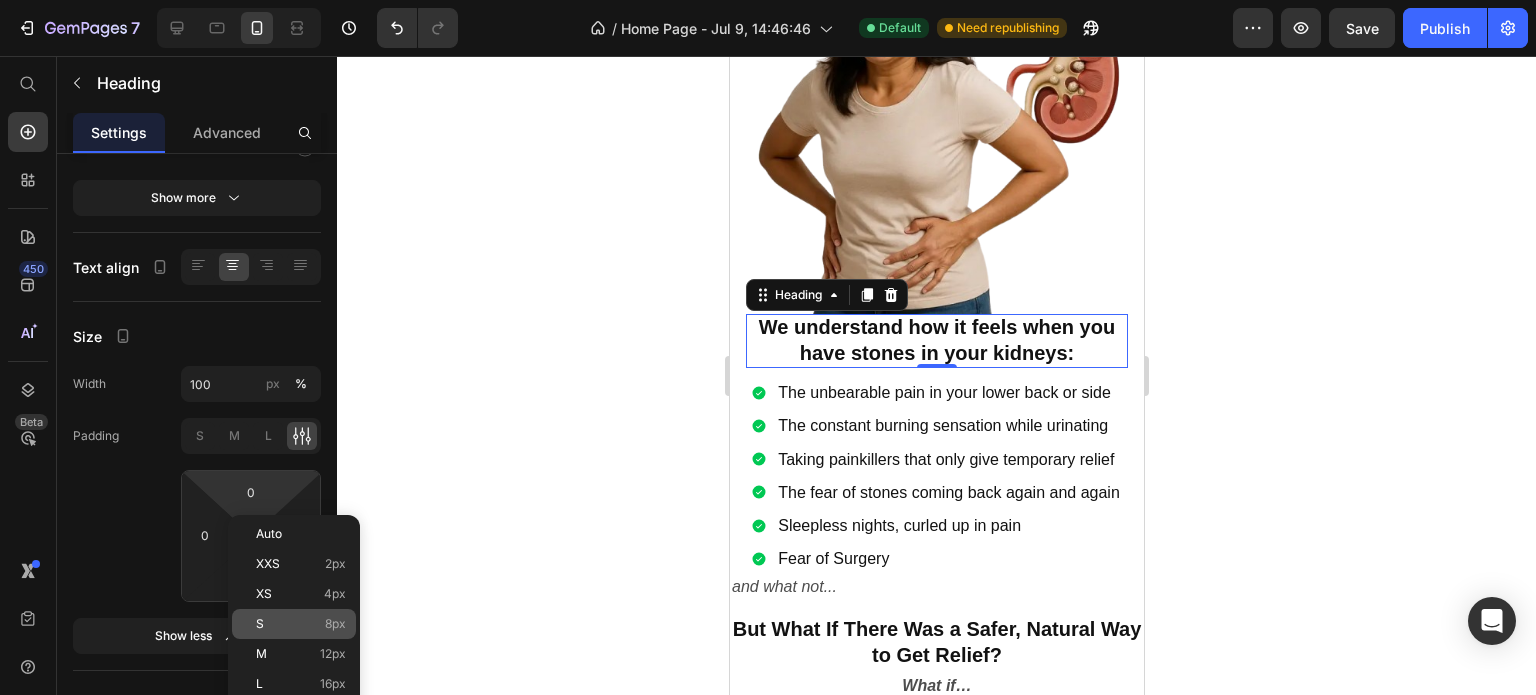 click on "S 8px" 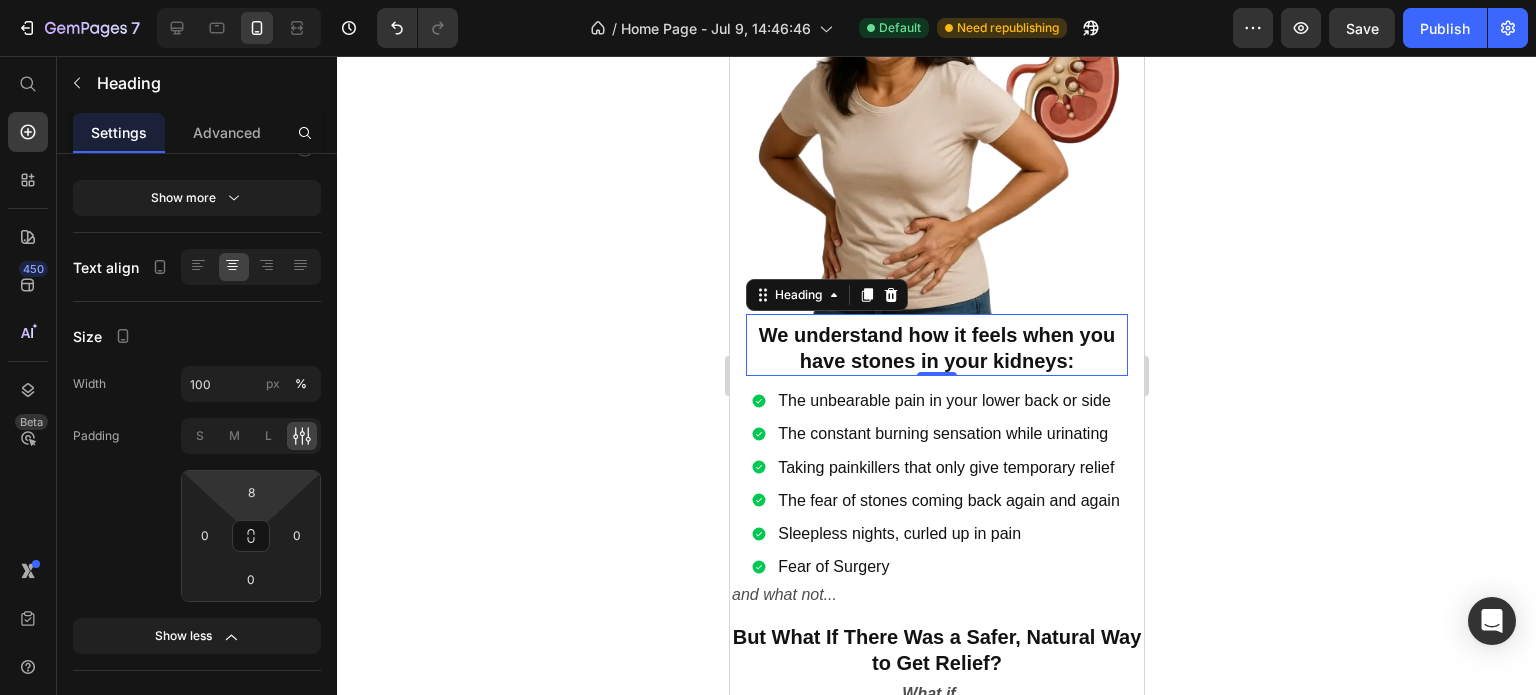click 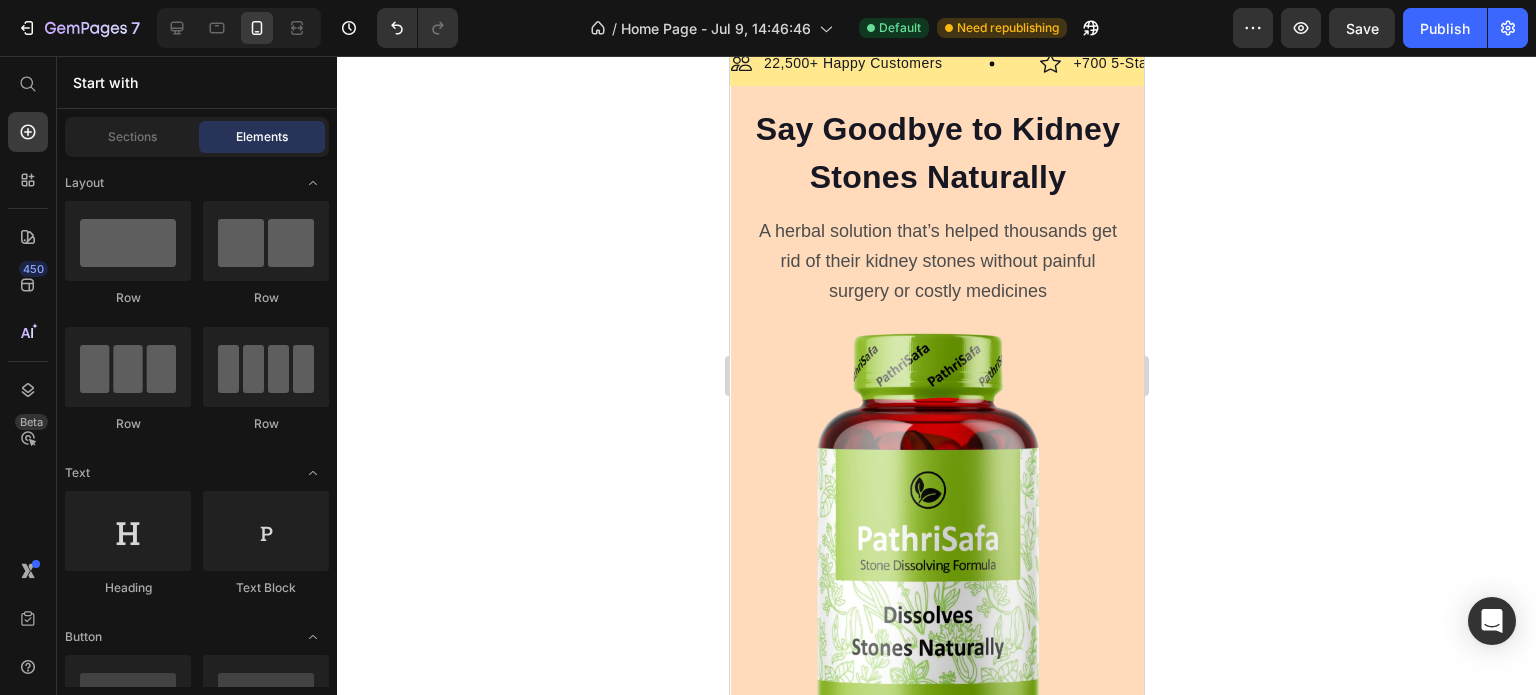 scroll, scrollTop: 0, scrollLeft: 0, axis: both 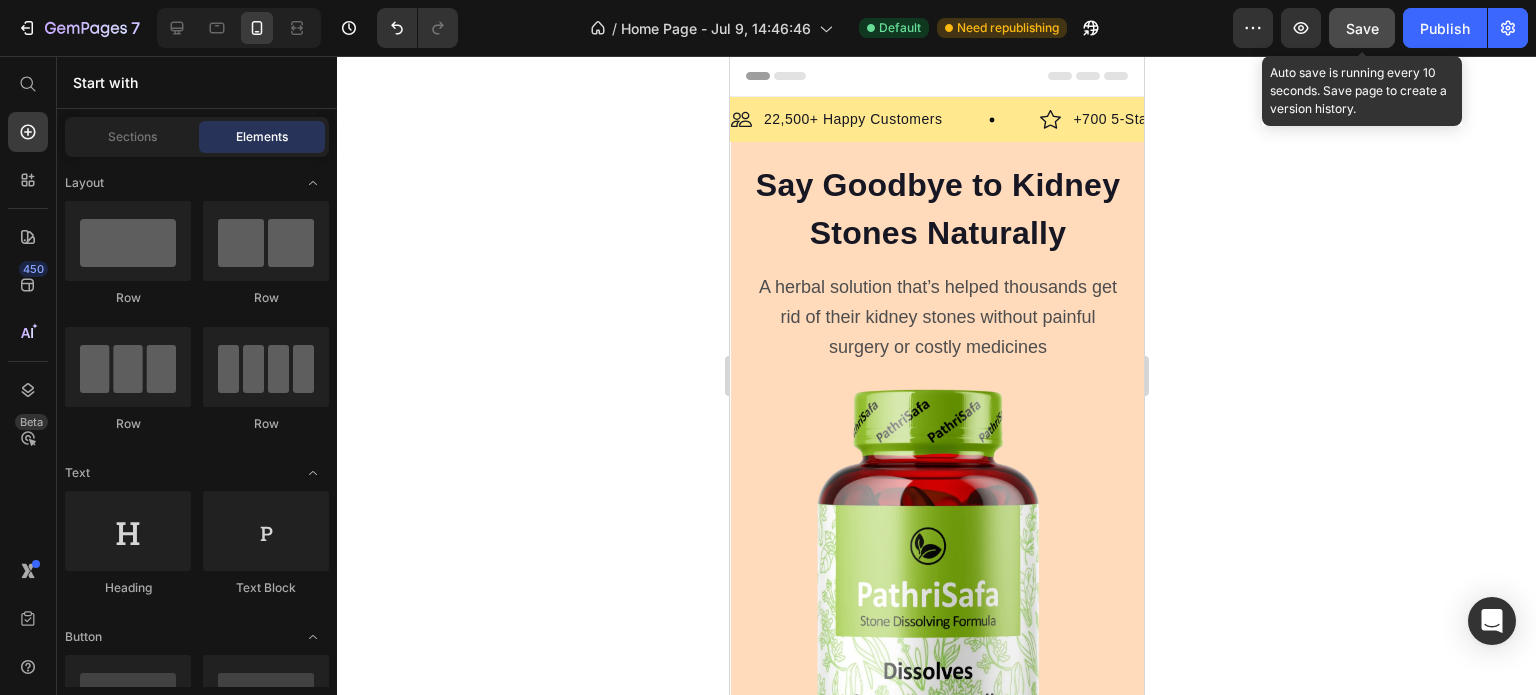 click on "Save" at bounding box center [1362, 28] 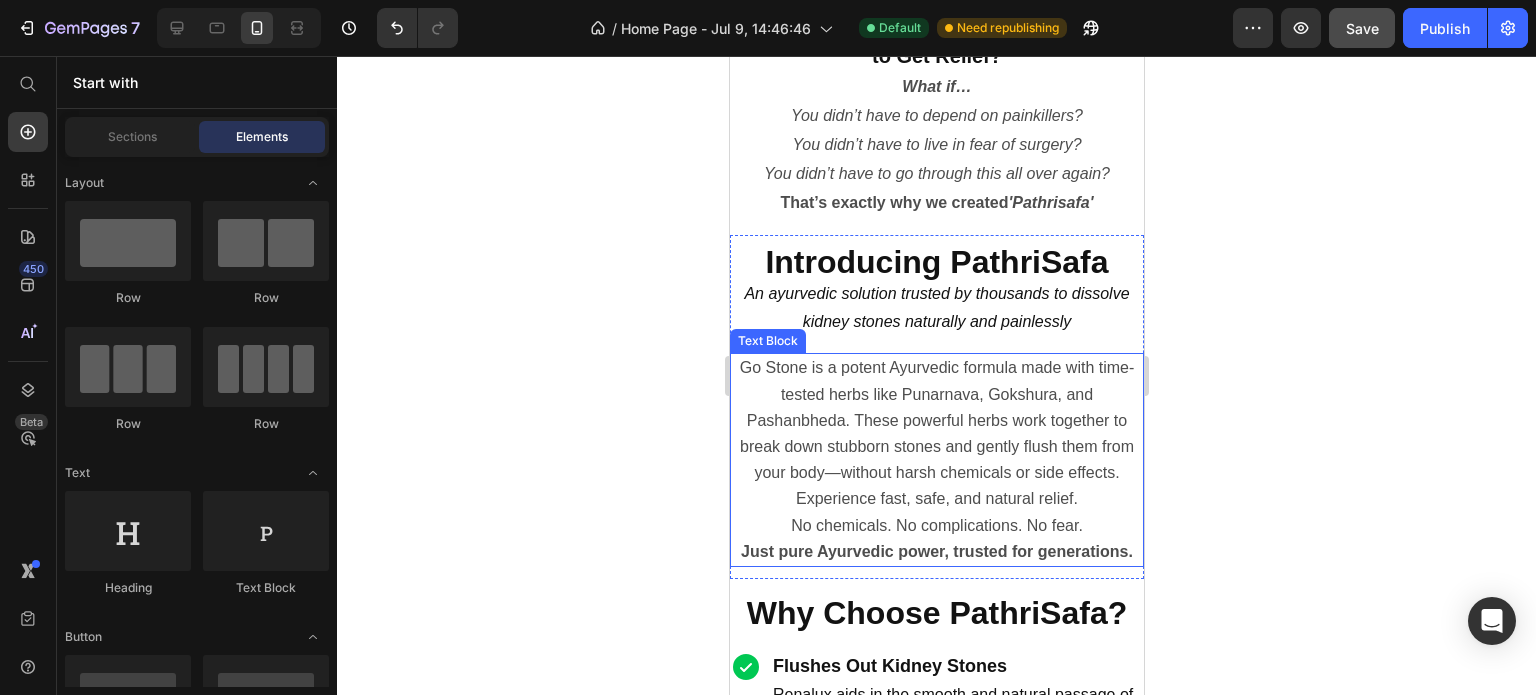 scroll, scrollTop: 1800, scrollLeft: 0, axis: vertical 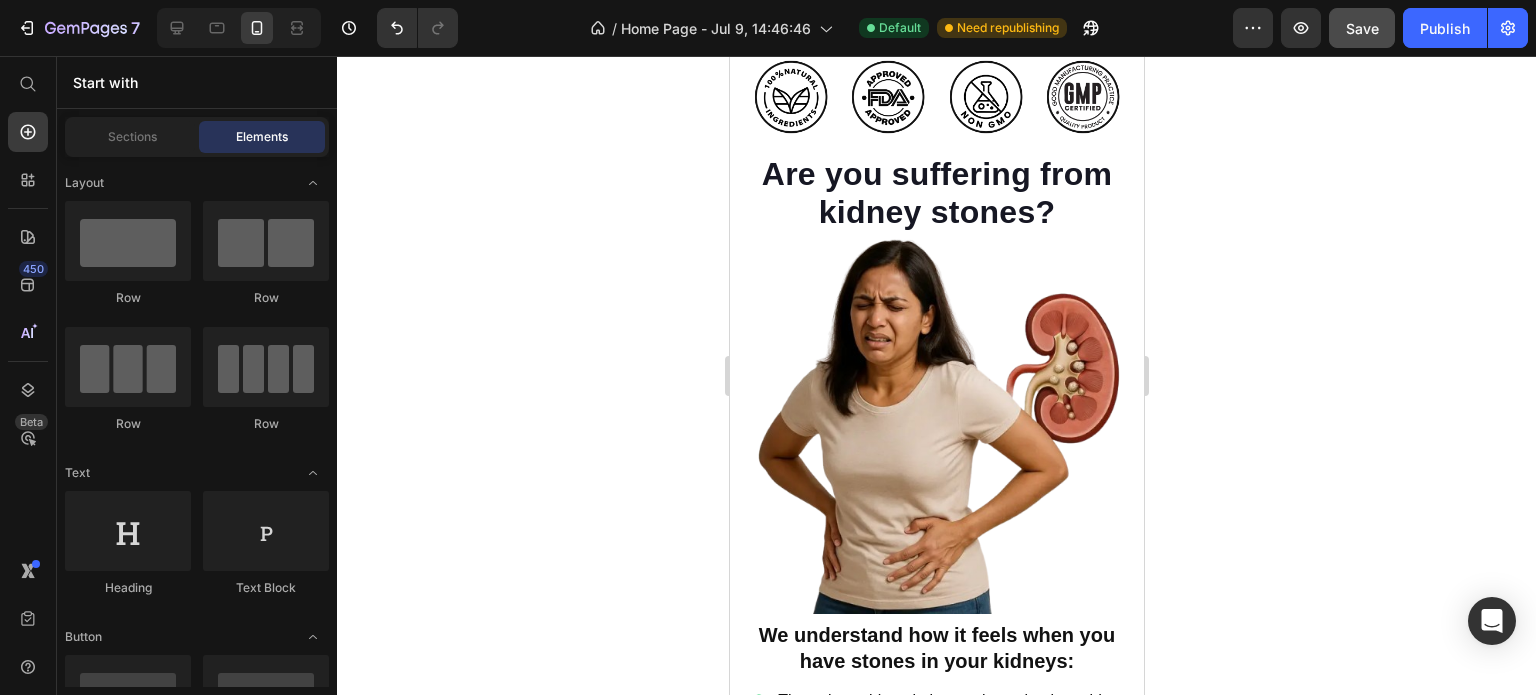 click 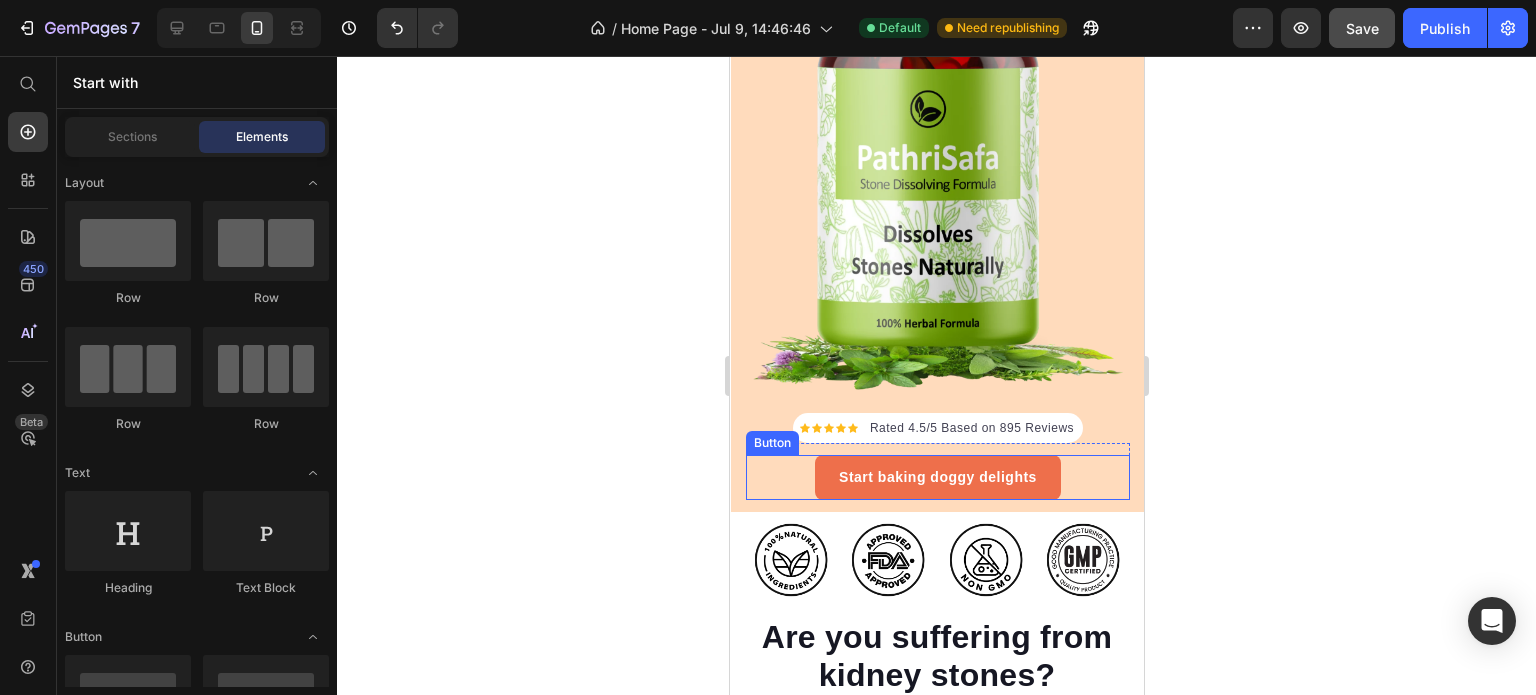 scroll, scrollTop: 500, scrollLeft: 0, axis: vertical 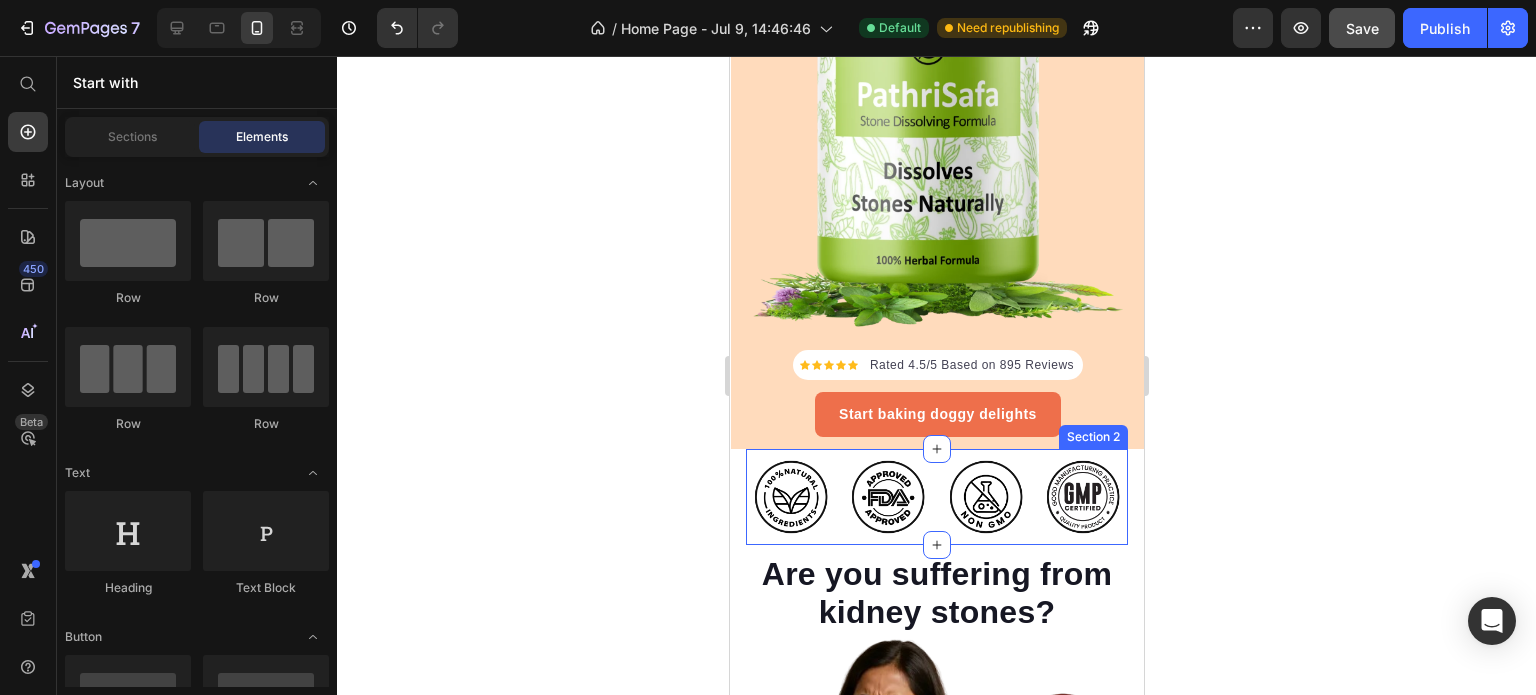 click on "Image Image Image Image Row Section 2" at bounding box center (936, 497) 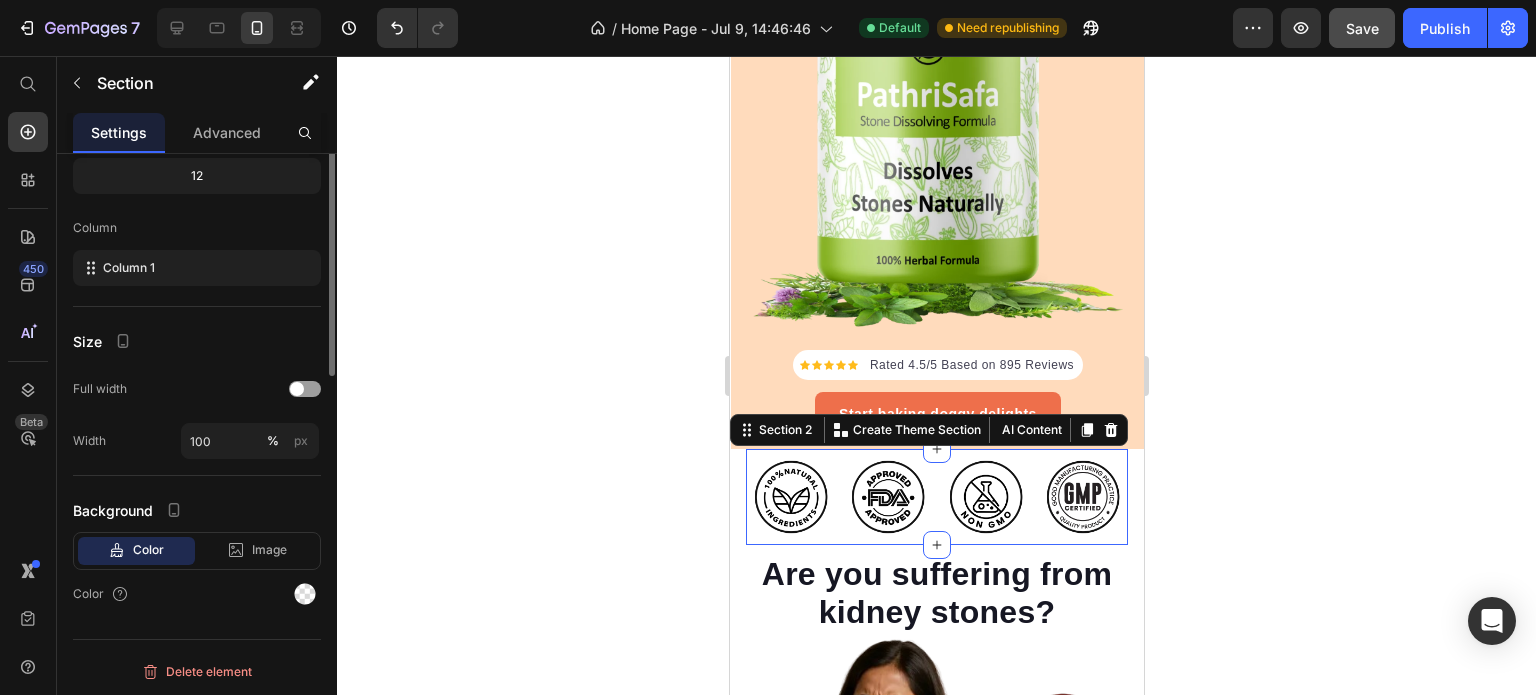 scroll, scrollTop: 0, scrollLeft: 0, axis: both 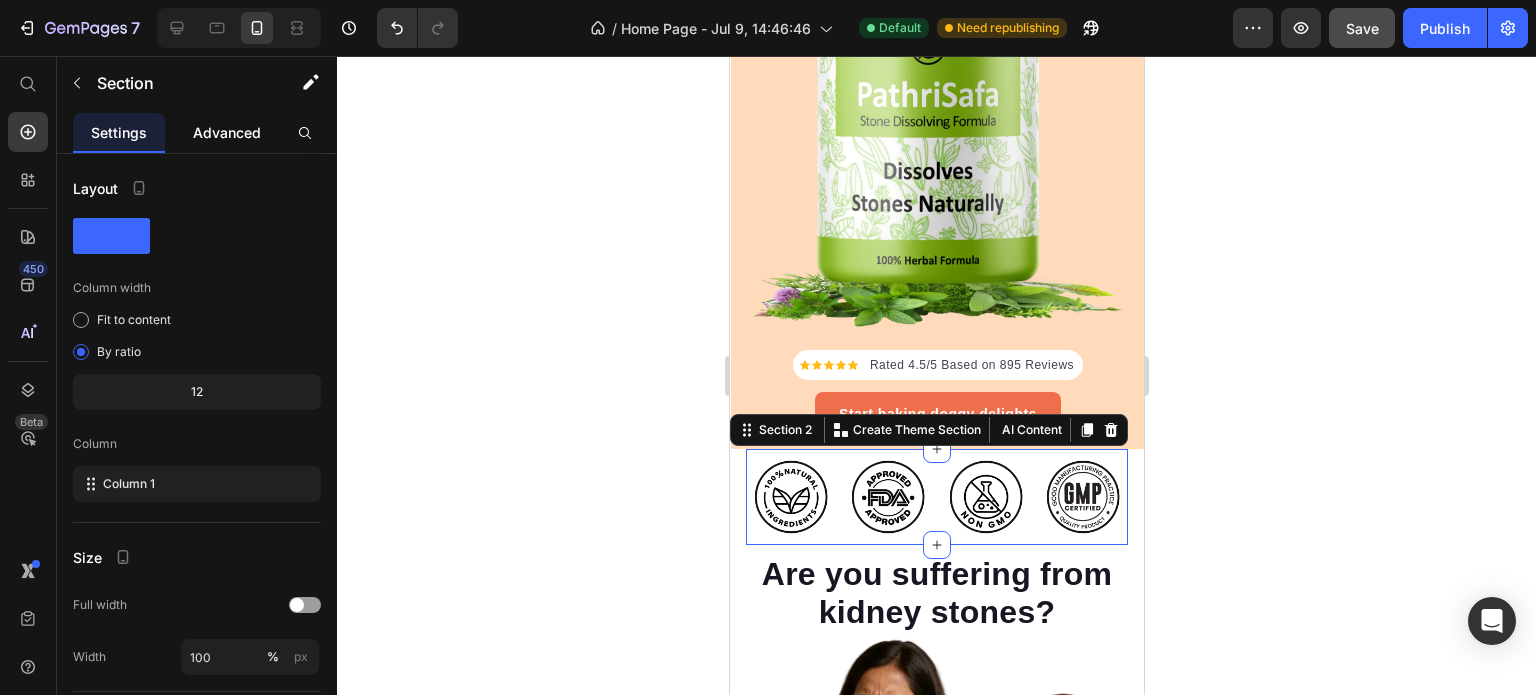 click on "Advanced" at bounding box center [227, 132] 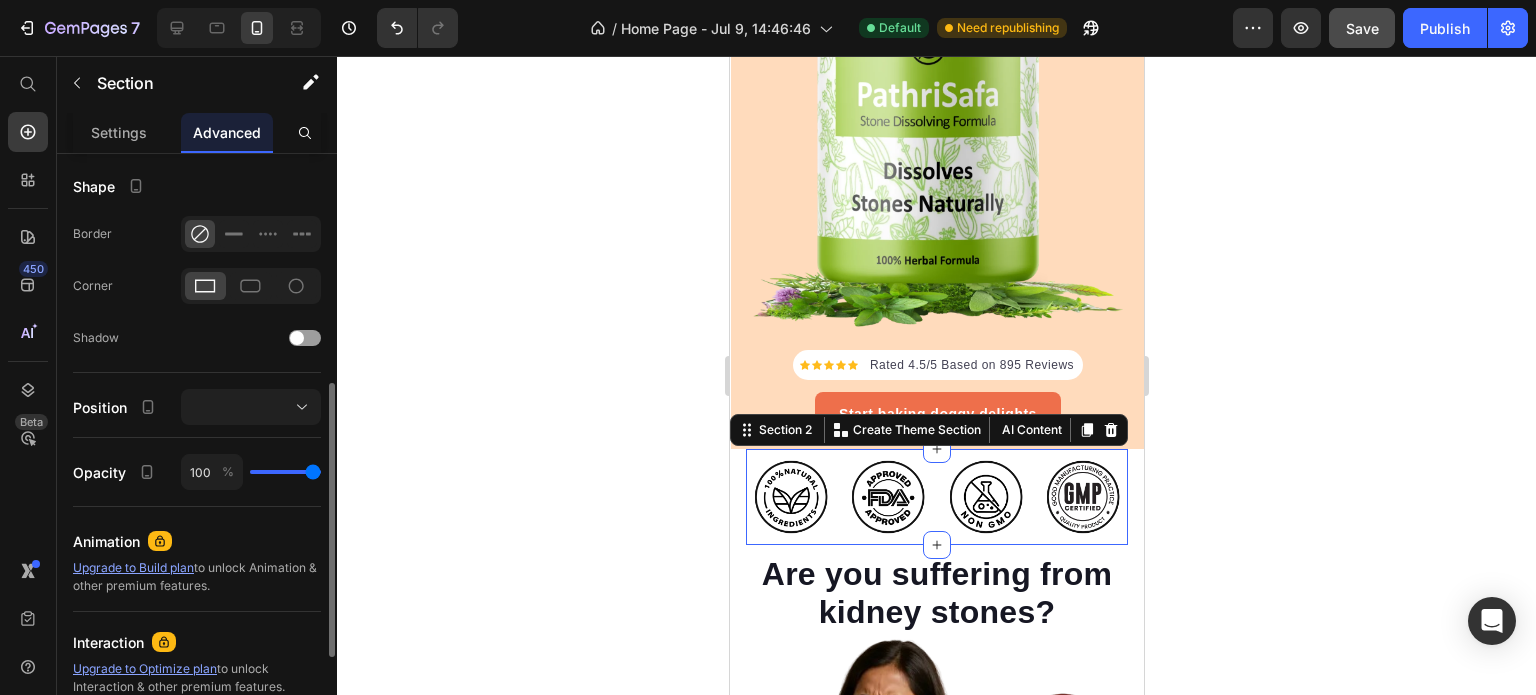 scroll, scrollTop: 704, scrollLeft: 0, axis: vertical 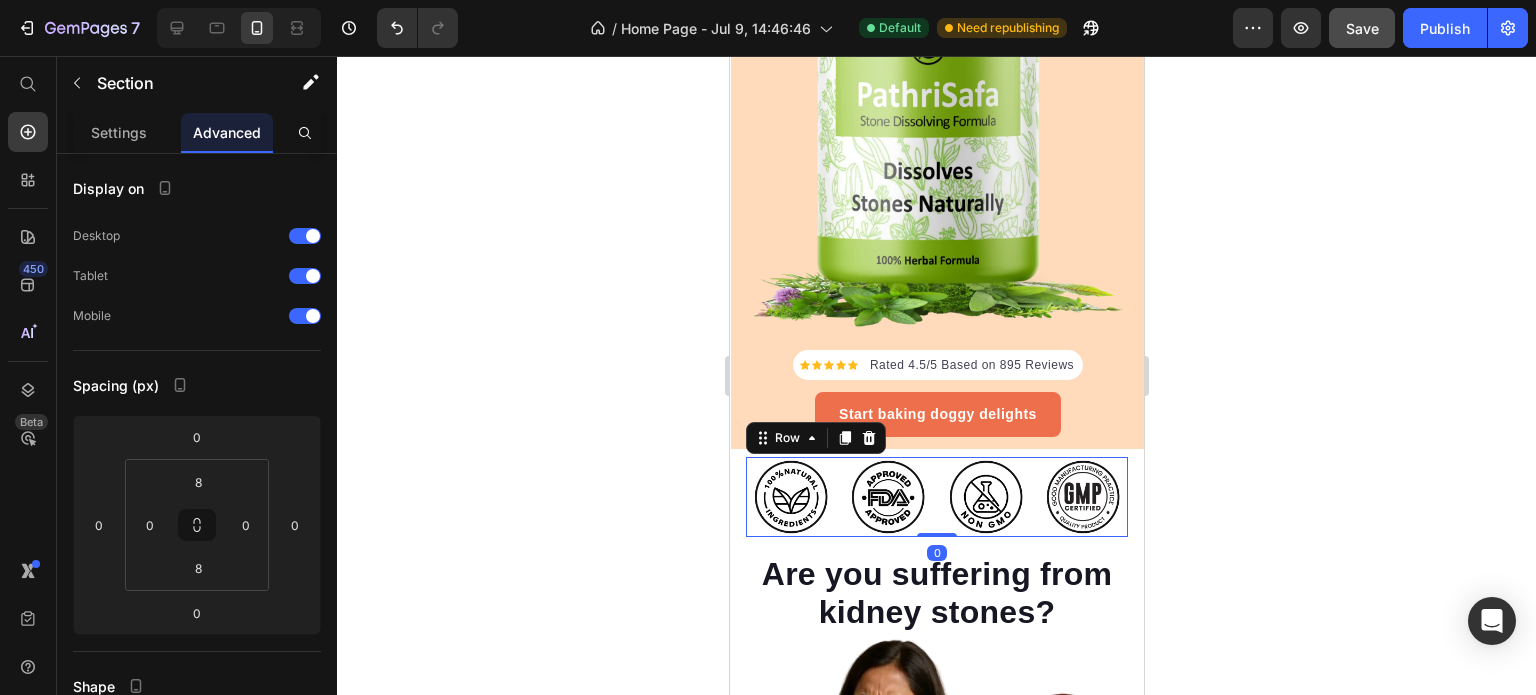 click on "Image Image Image Image Row   0" at bounding box center [936, 497] 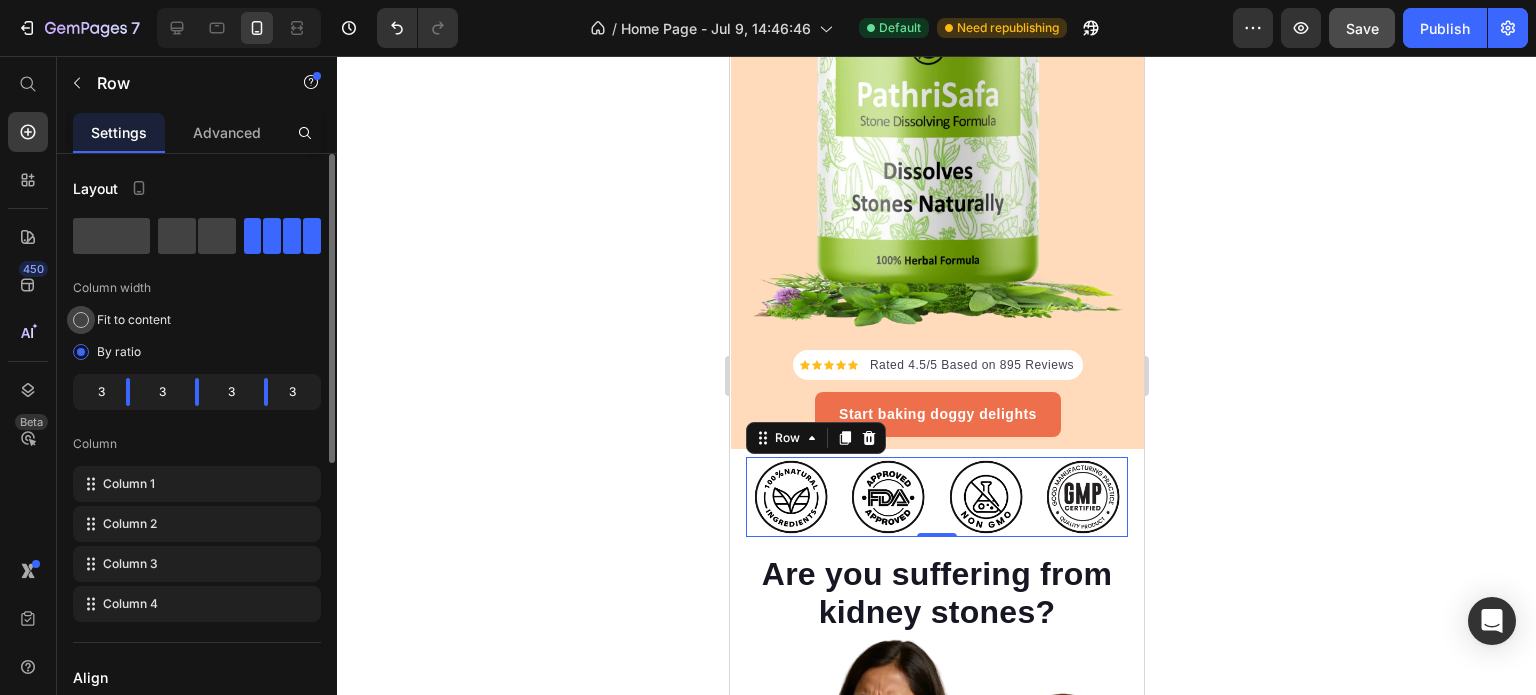 click on "Fit to content" at bounding box center (134, 320) 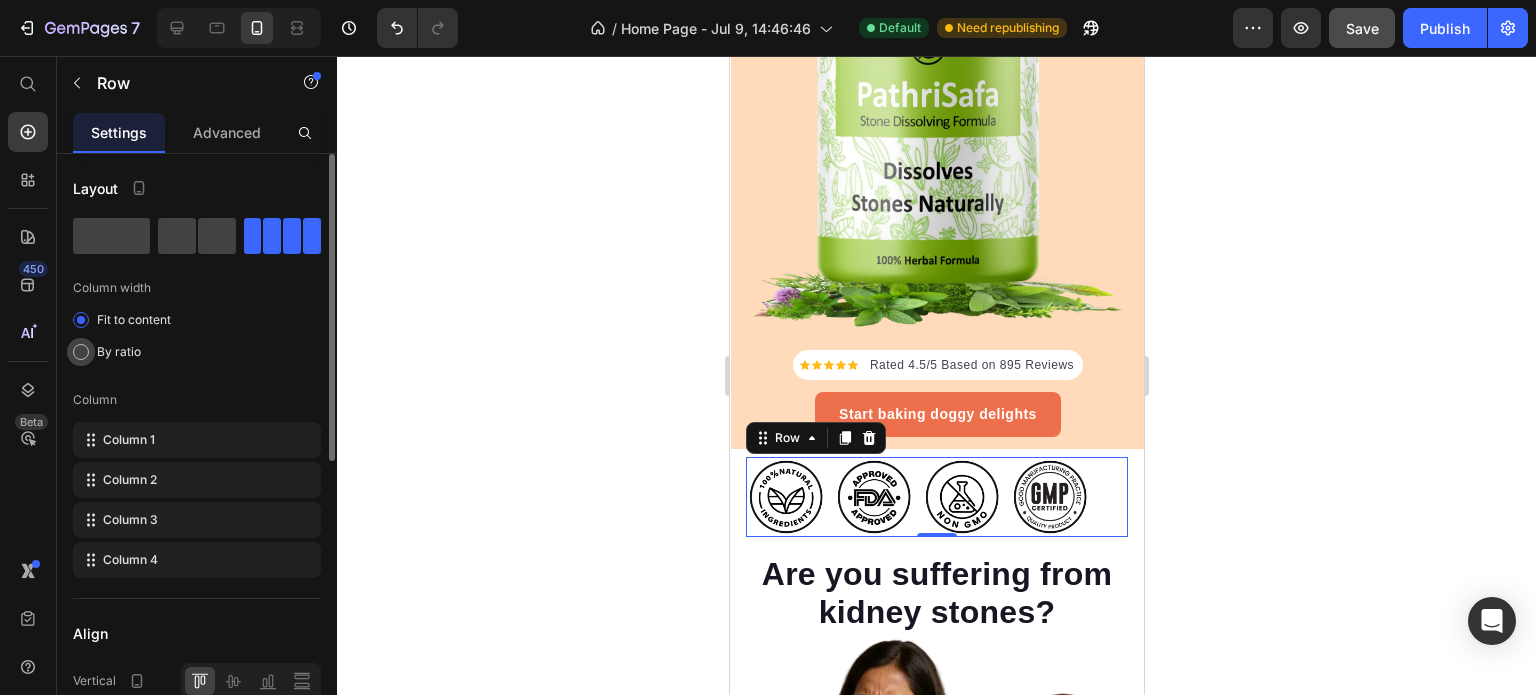 click on "By ratio" at bounding box center [119, 352] 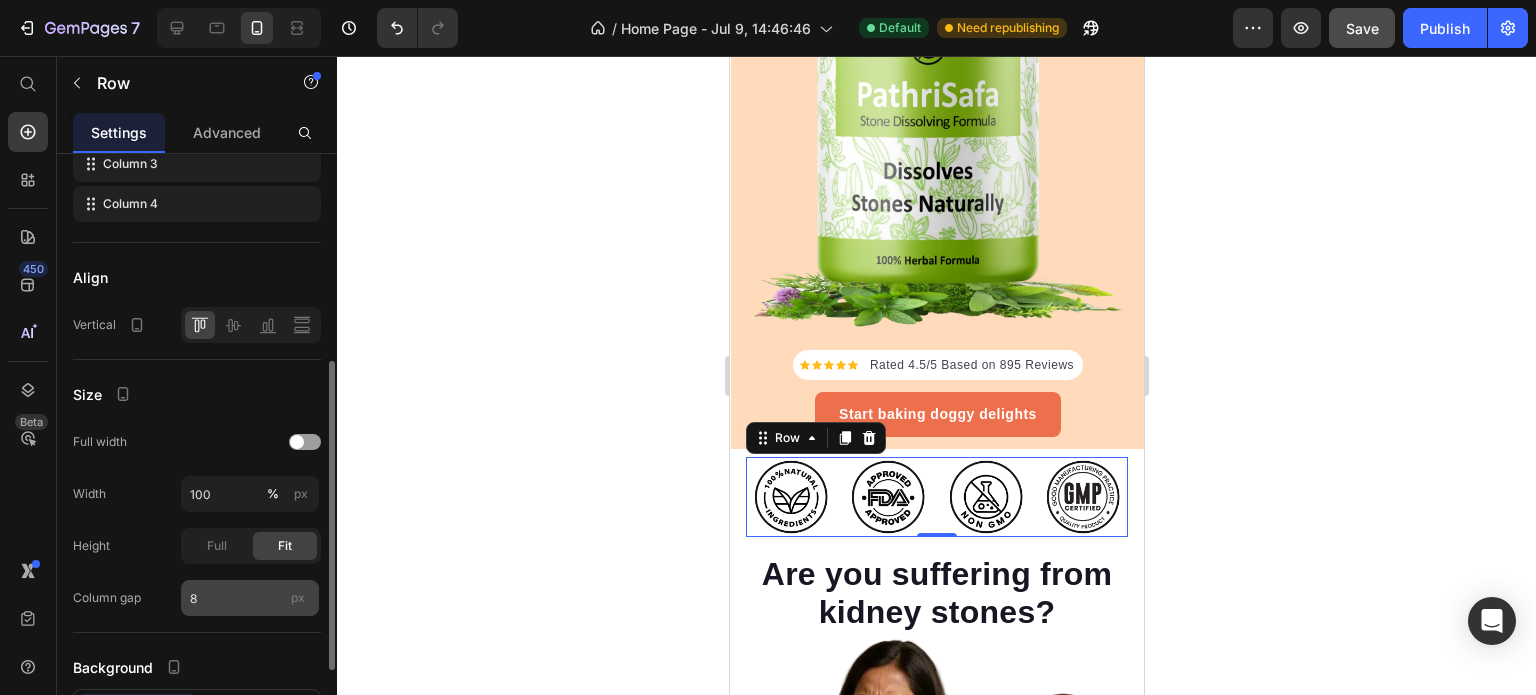 scroll, scrollTop: 500, scrollLeft: 0, axis: vertical 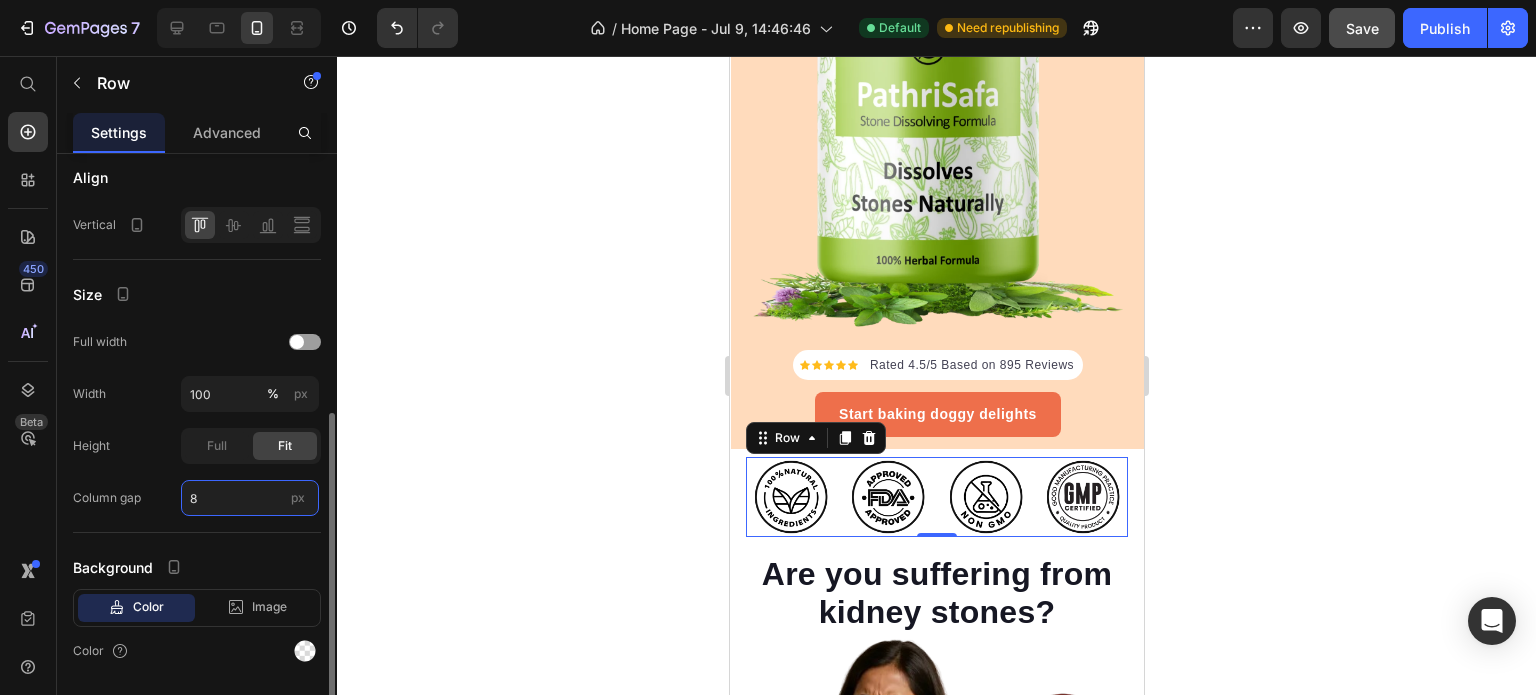 click on "8" at bounding box center [250, 498] 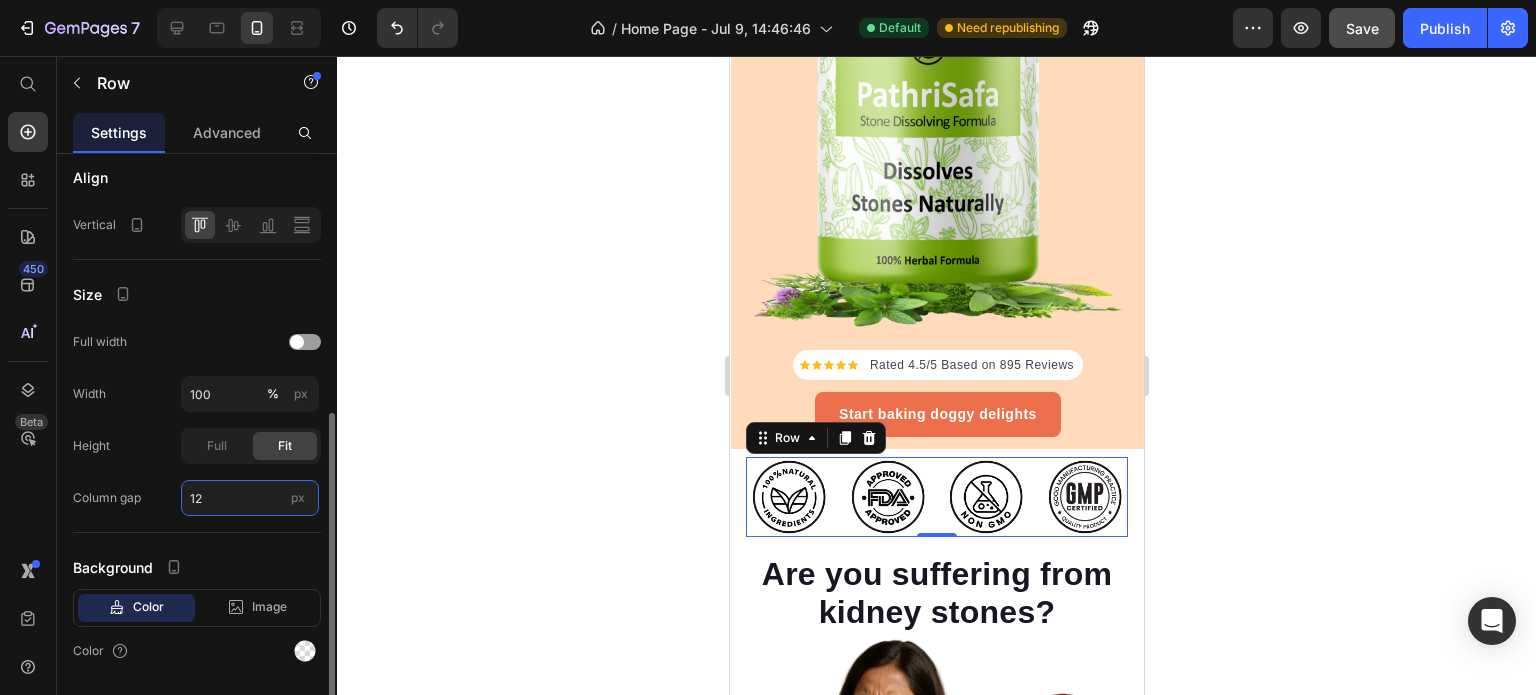 drag, startPoint x: 213, startPoint y: 490, endPoint x: 180, endPoint y: 502, distance: 35.1141 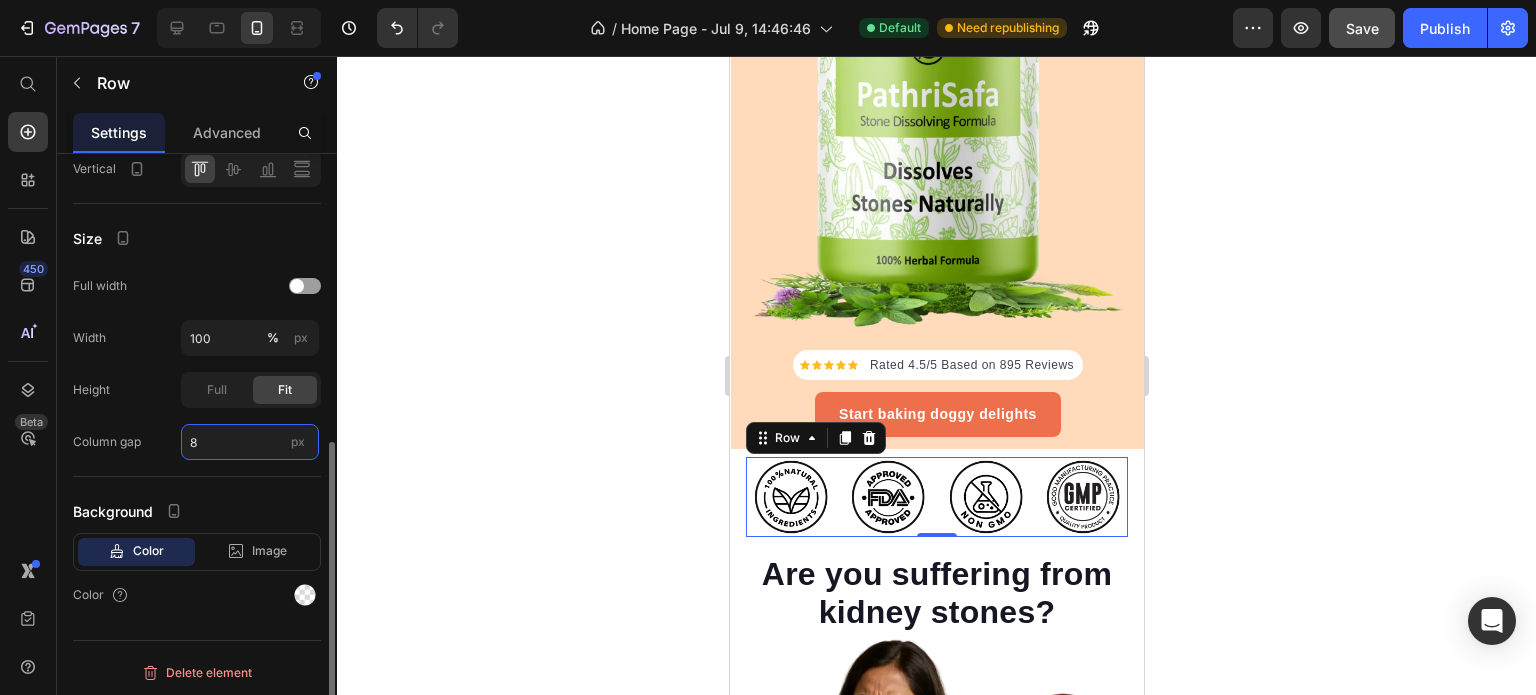 scroll, scrollTop: 456, scrollLeft: 0, axis: vertical 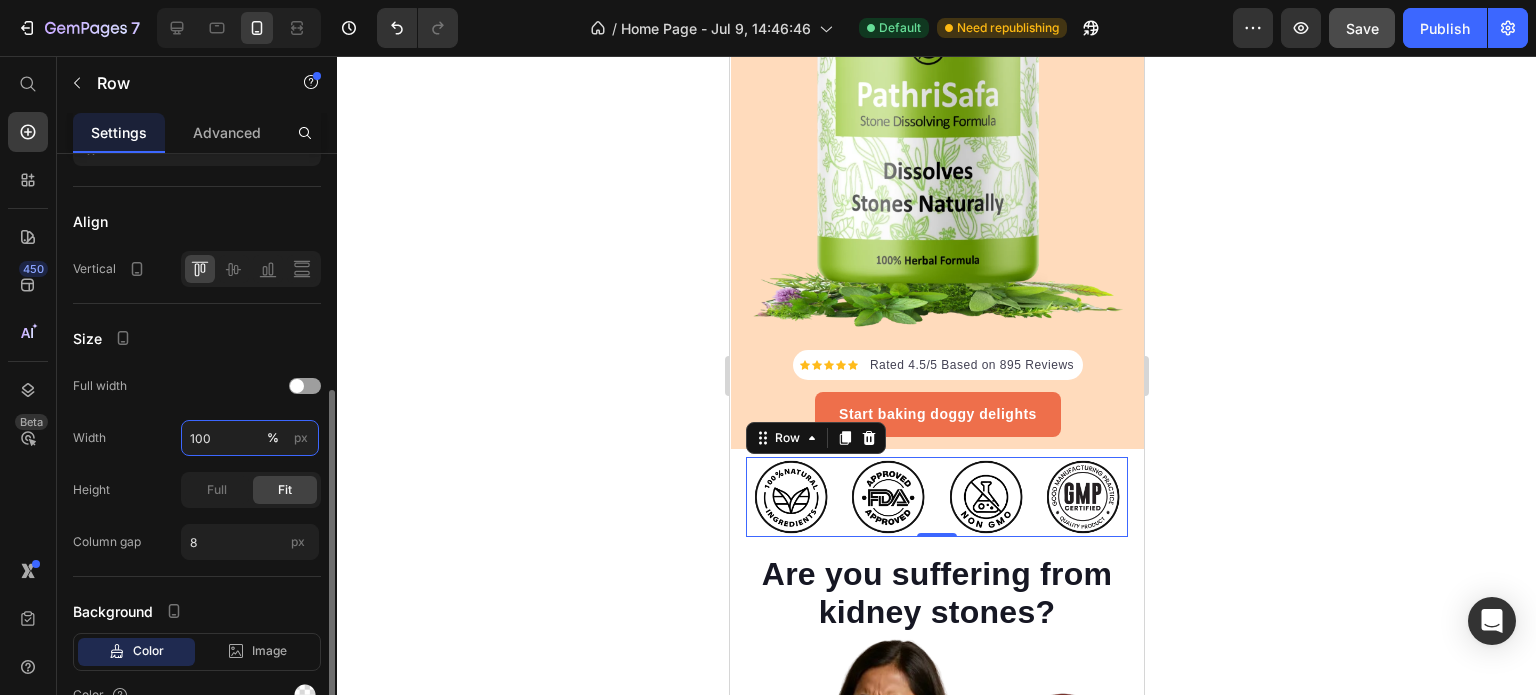 click on "100" at bounding box center [250, 438] 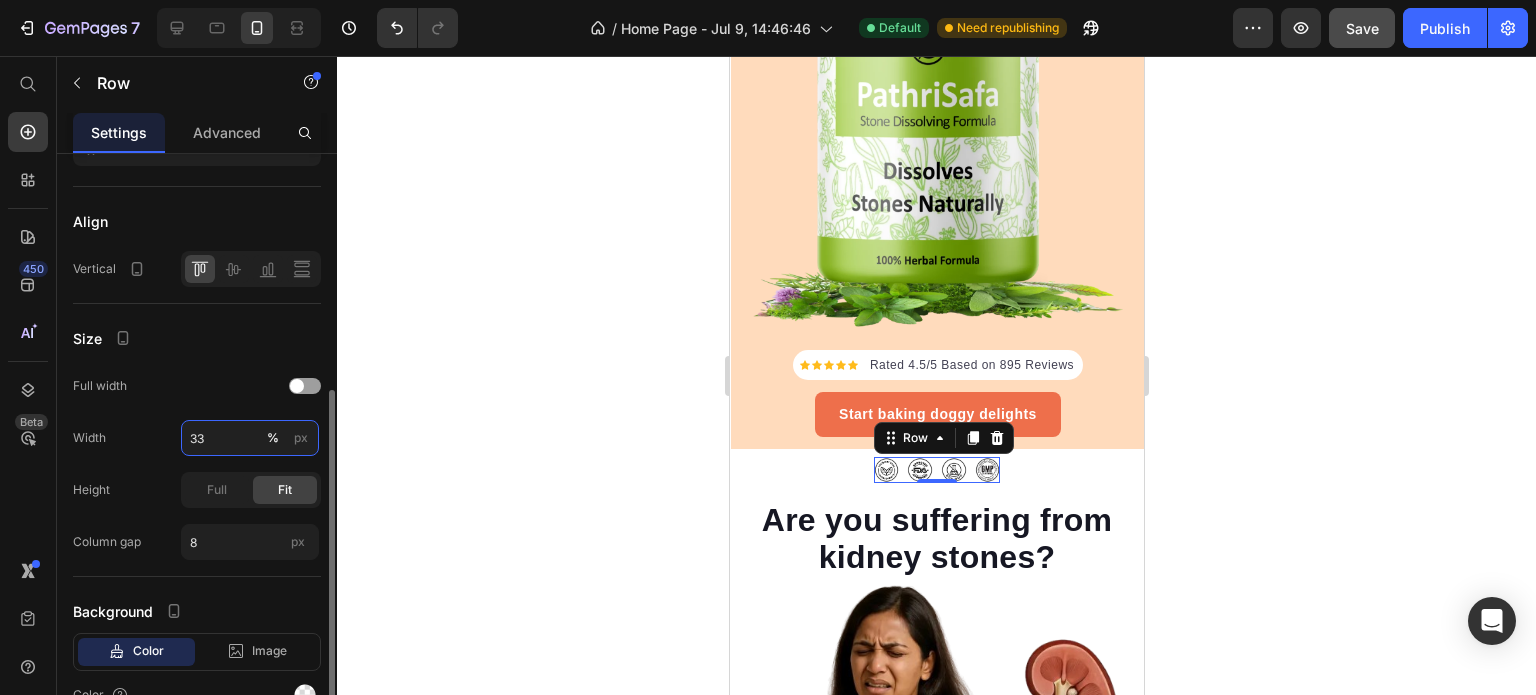 drag, startPoint x: 218, startPoint y: 443, endPoint x: 156, endPoint y: 443, distance: 62 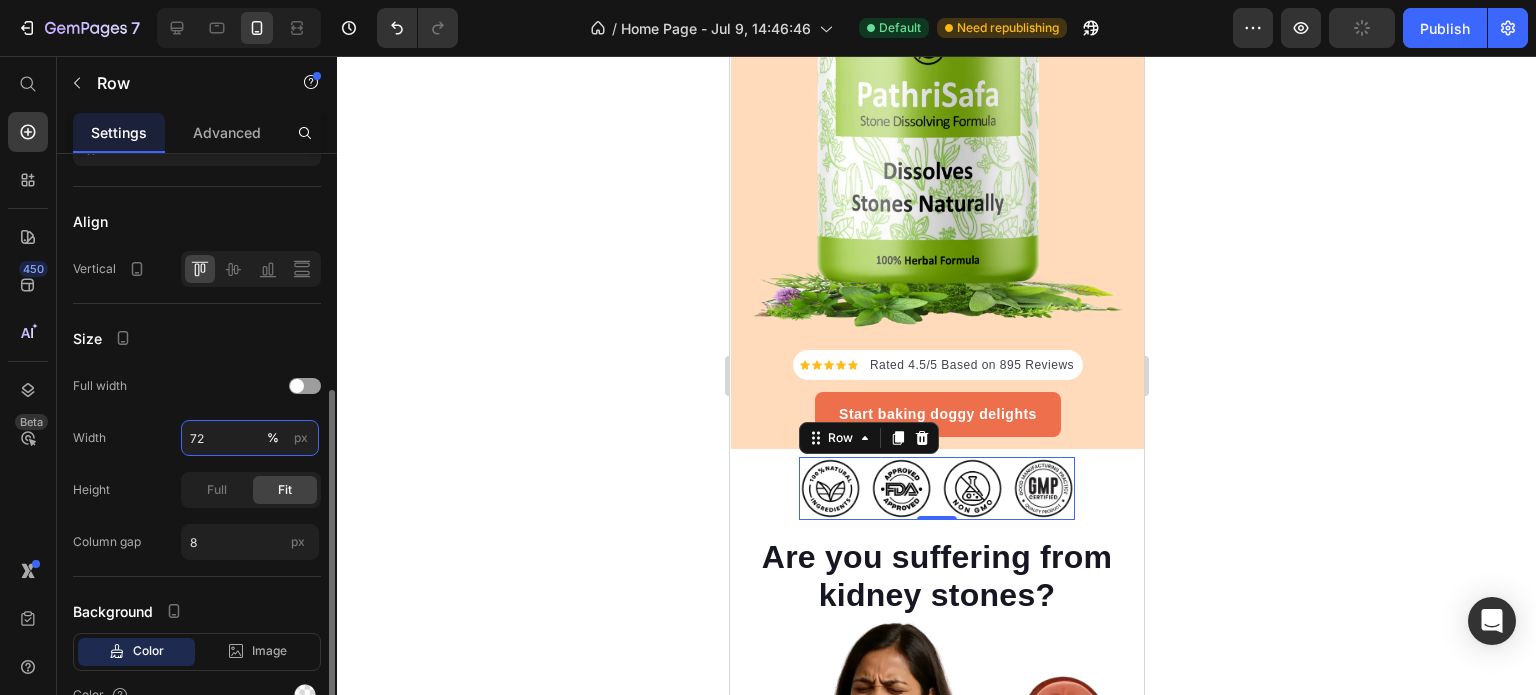 drag, startPoint x: 213, startPoint y: 439, endPoint x: 169, endPoint y: 437, distance: 44.04543 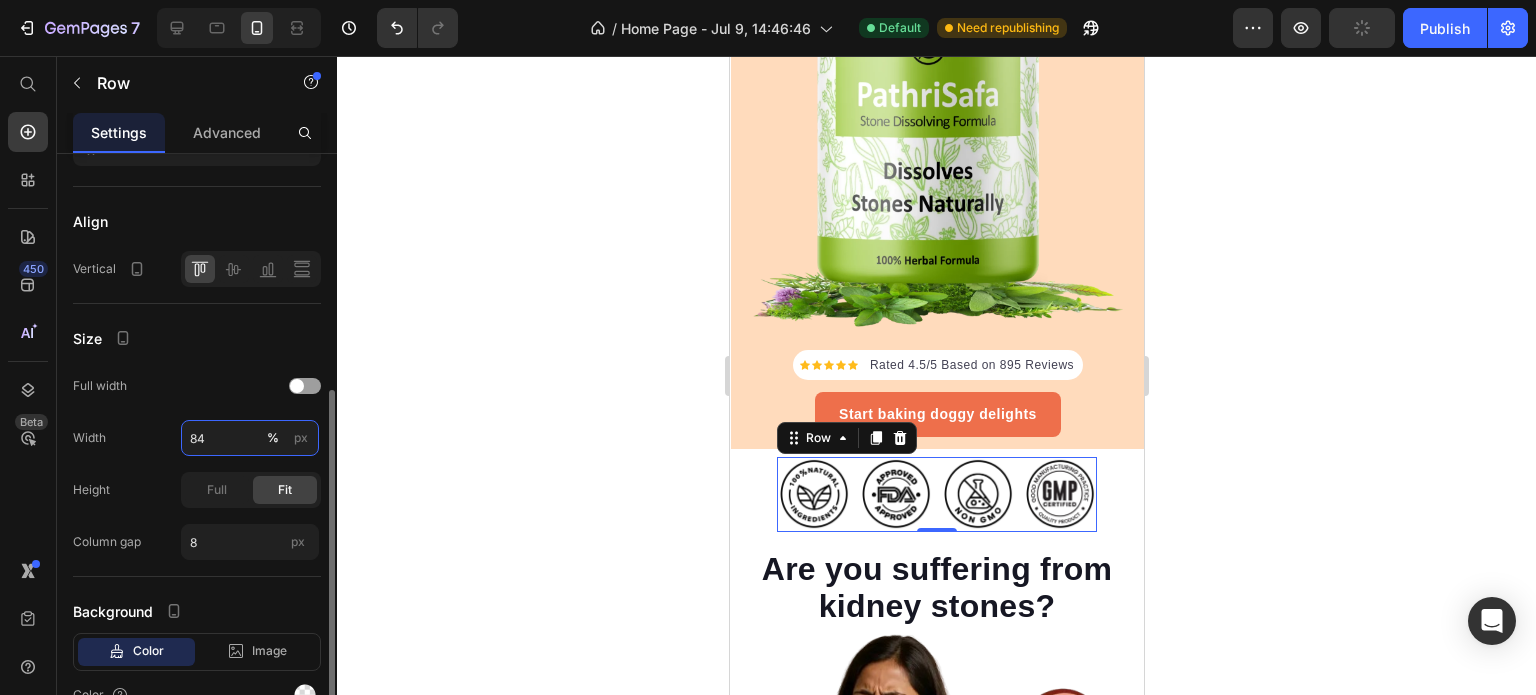 drag, startPoint x: 220, startPoint y: 446, endPoint x: 145, endPoint y: 440, distance: 75.23962 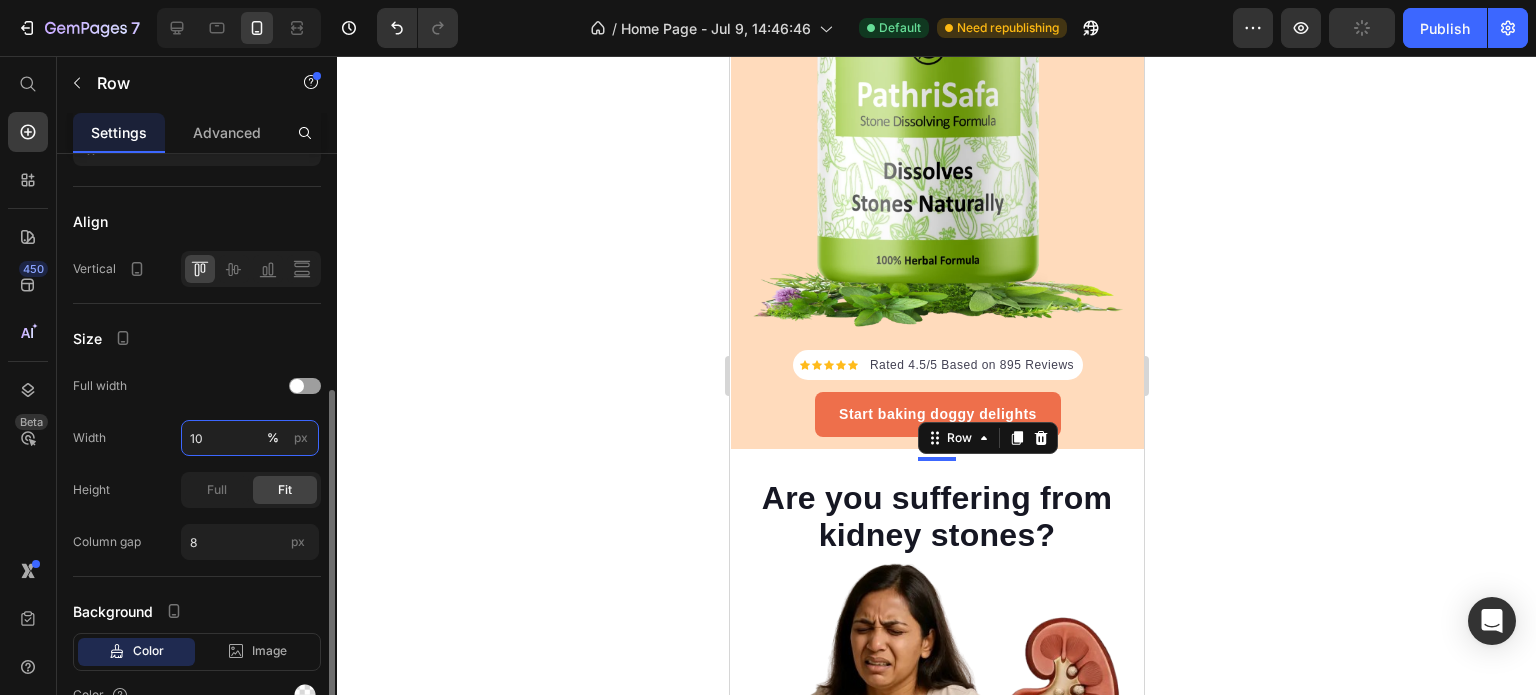 type on "100" 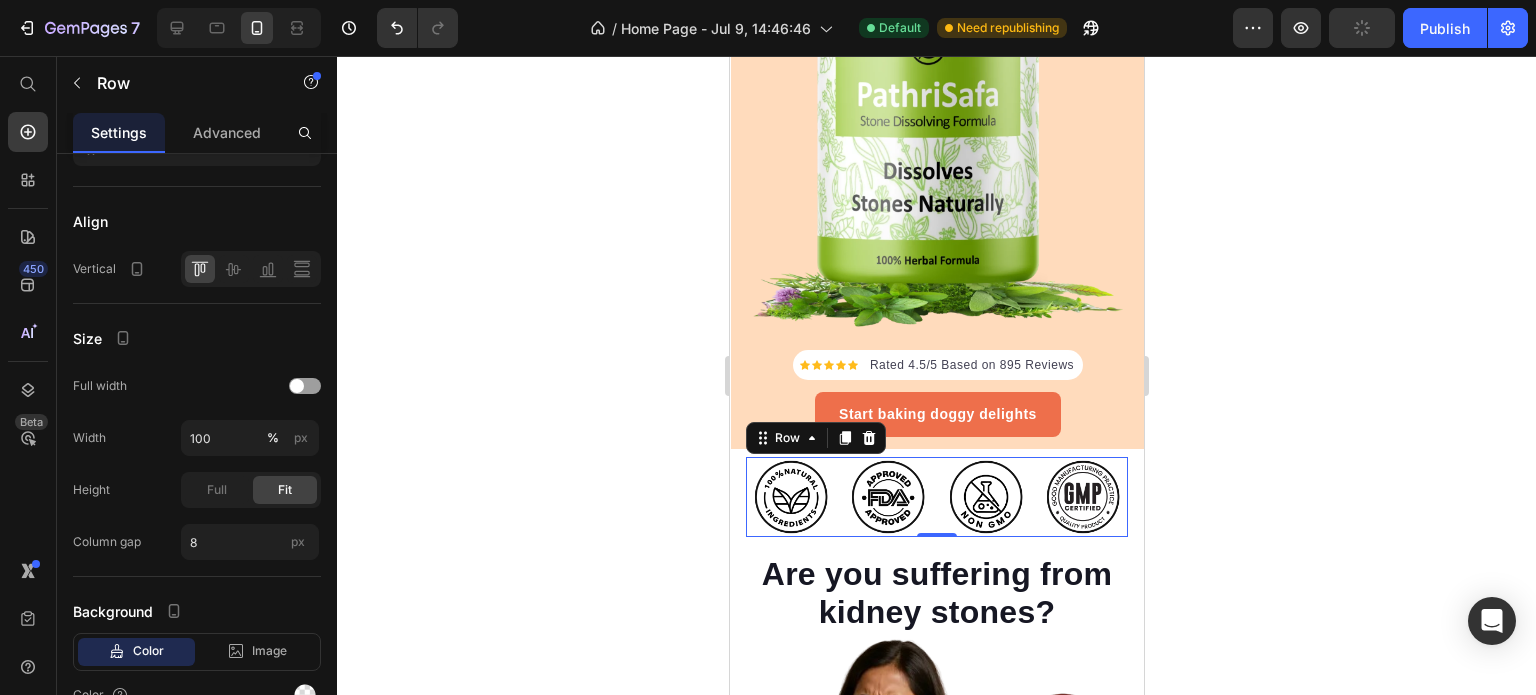 click 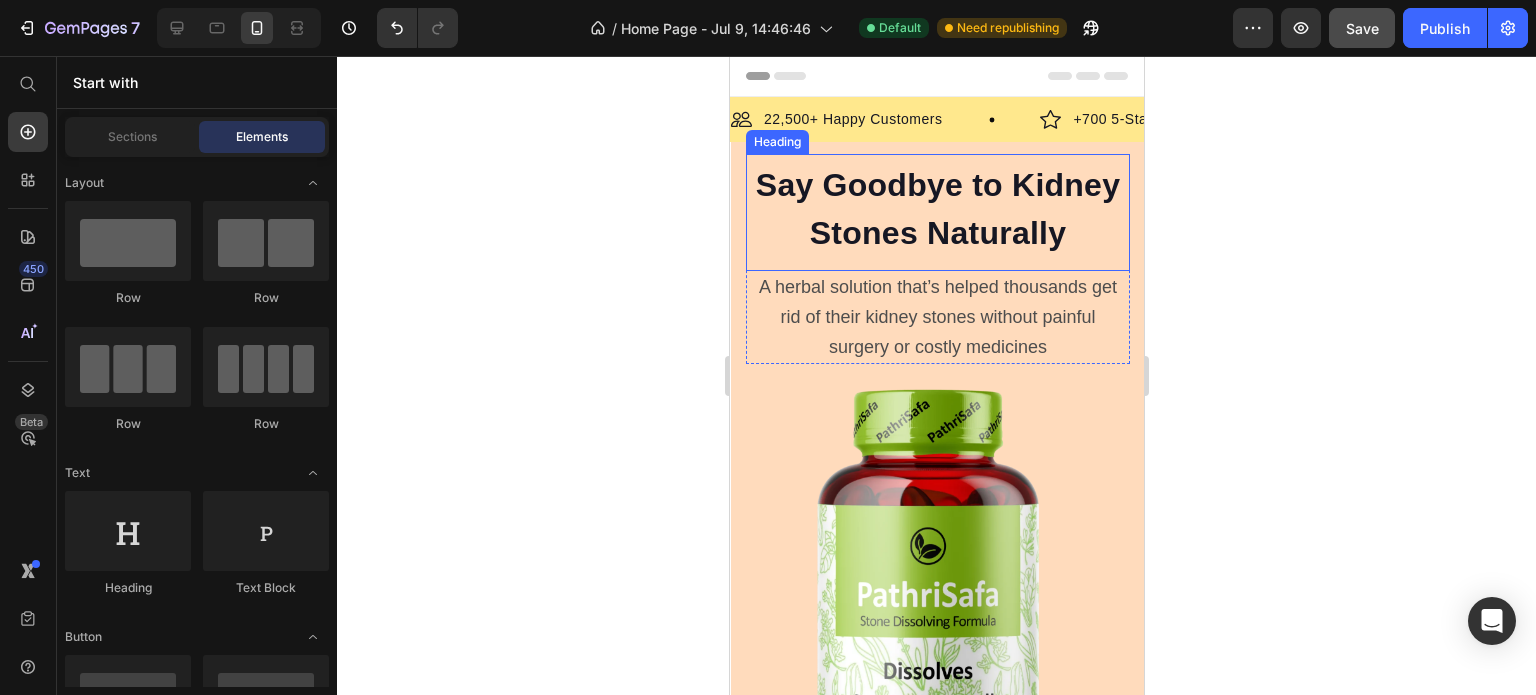 scroll, scrollTop: 400, scrollLeft: 0, axis: vertical 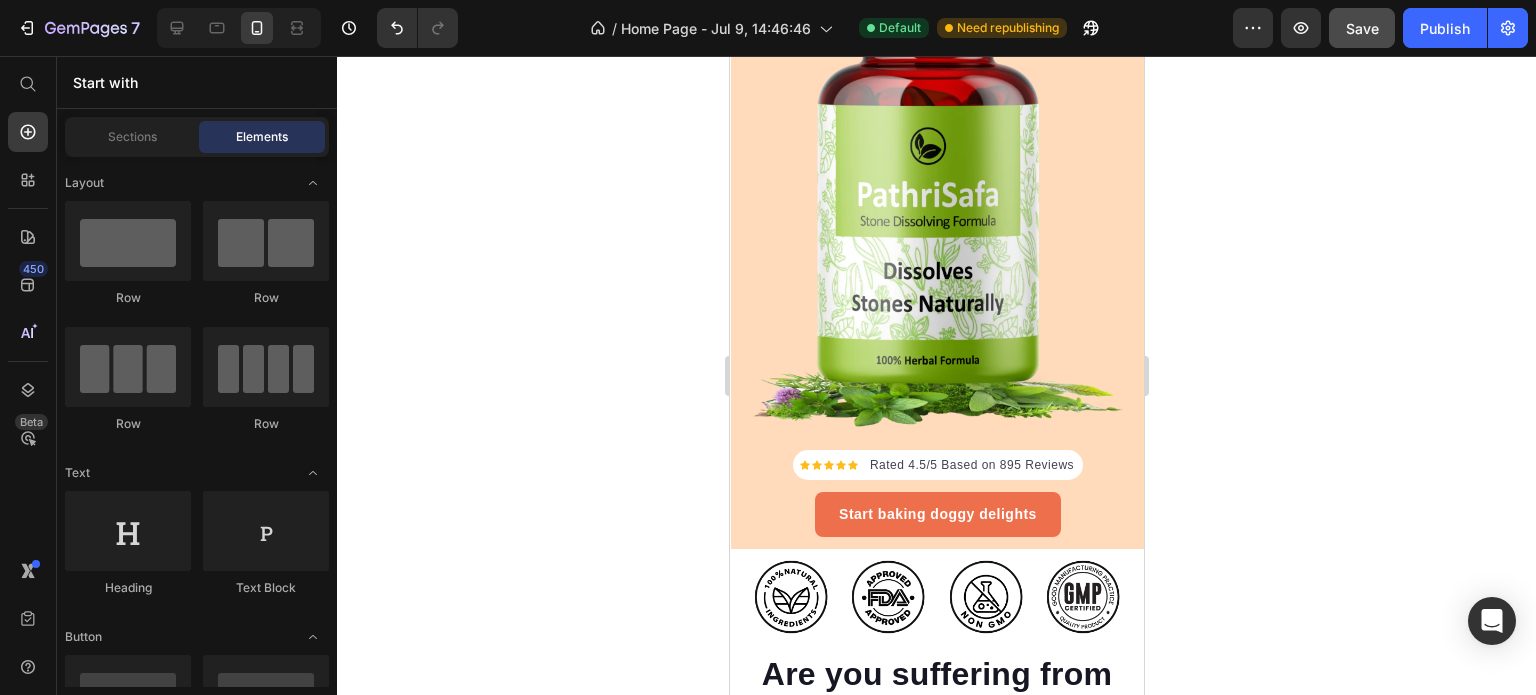click 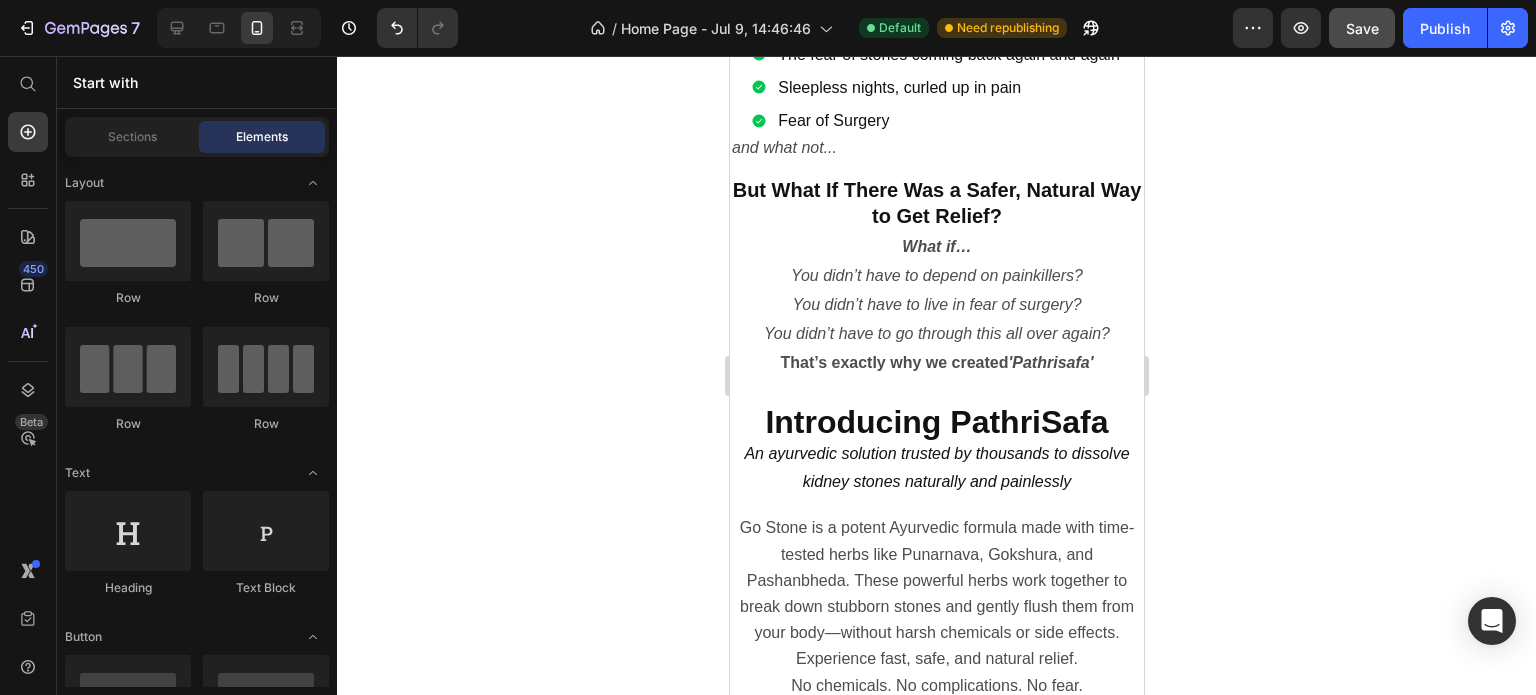 scroll, scrollTop: 1900, scrollLeft: 0, axis: vertical 